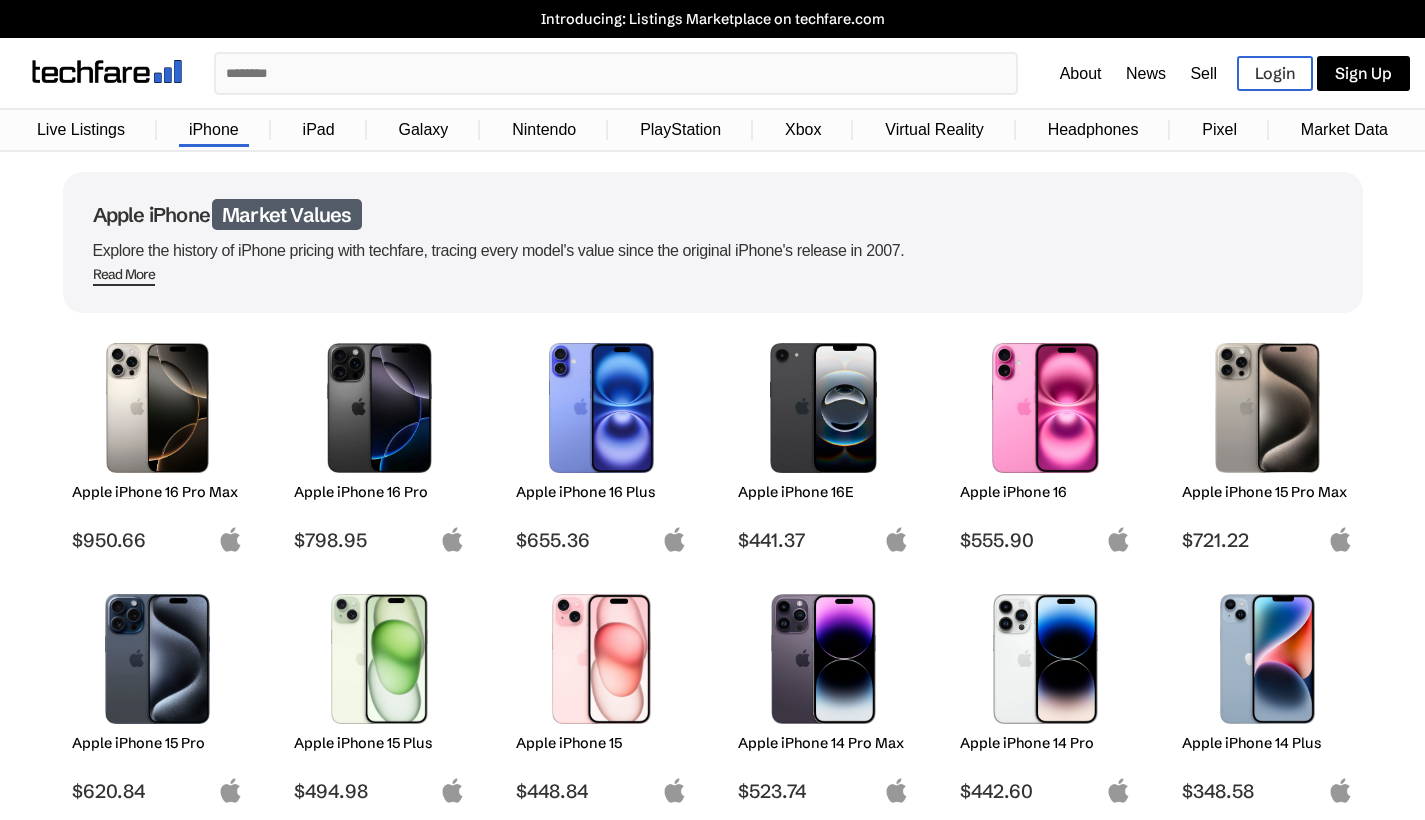 scroll, scrollTop: 0, scrollLeft: 0, axis: both 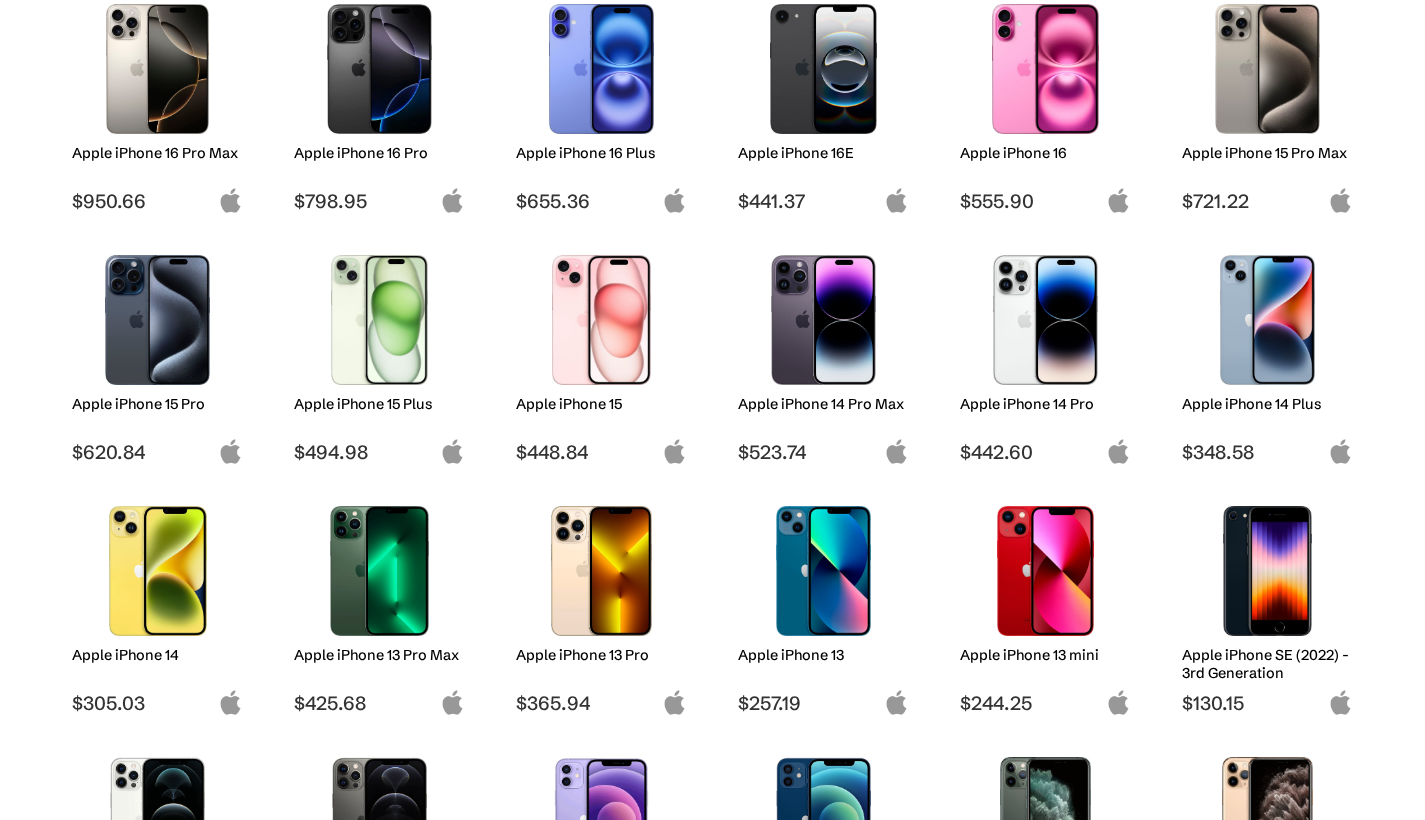 click at bounding box center [601, 320] 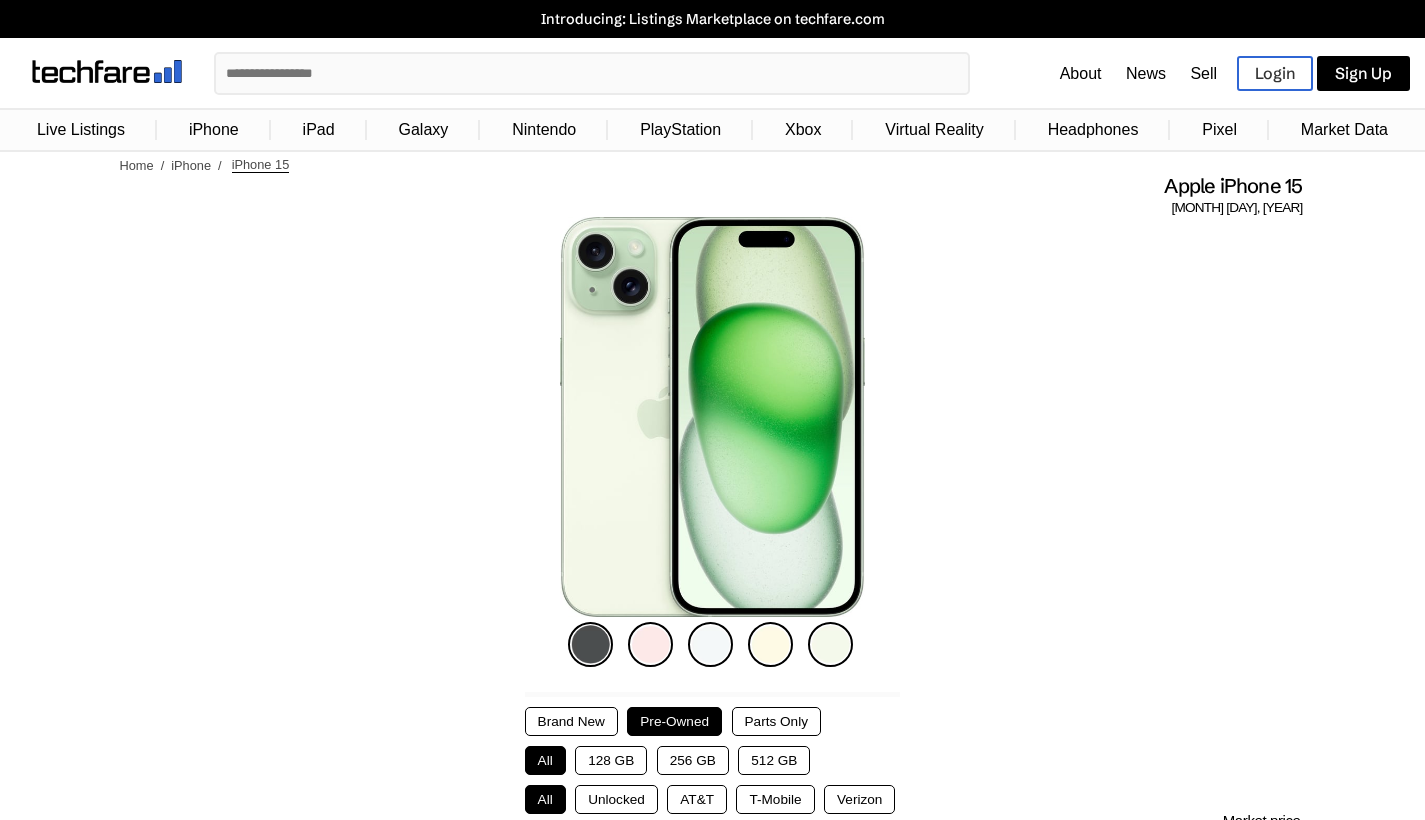 scroll, scrollTop: 0, scrollLeft: 0, axis: both 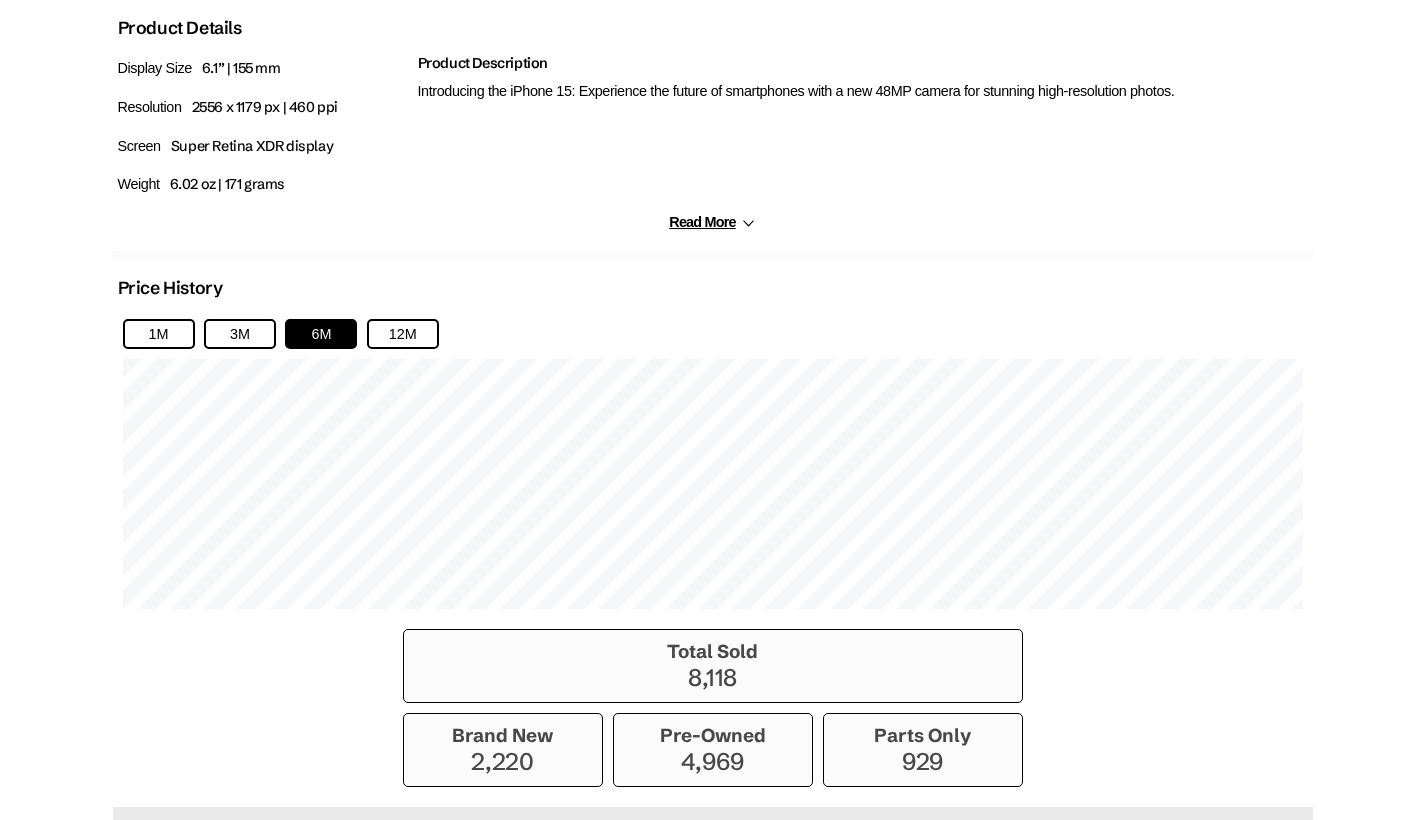 click on "1M
3M
6M
12M" at bounding box center (713, 334) 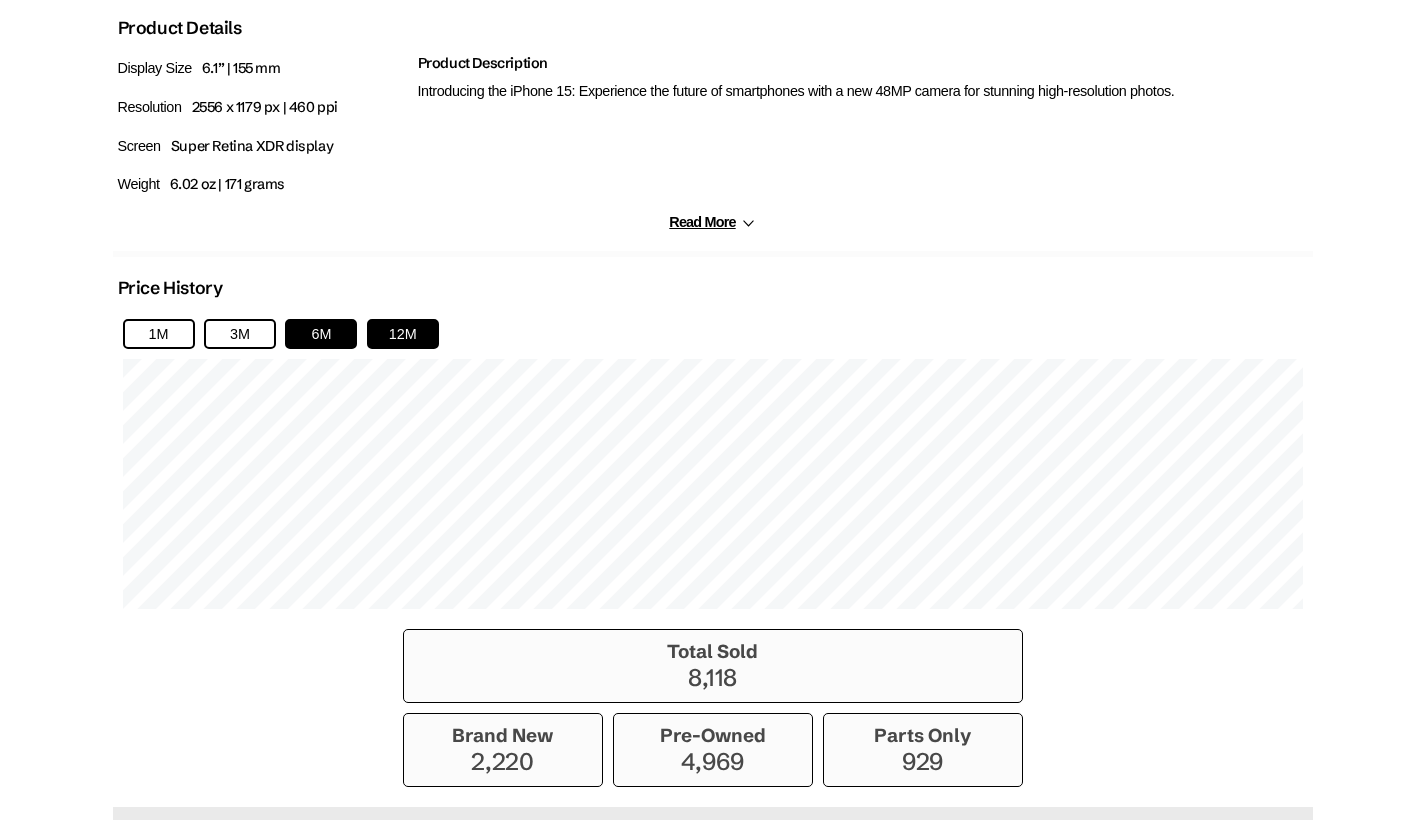 click on "12M" at bounding box center [403, 334] 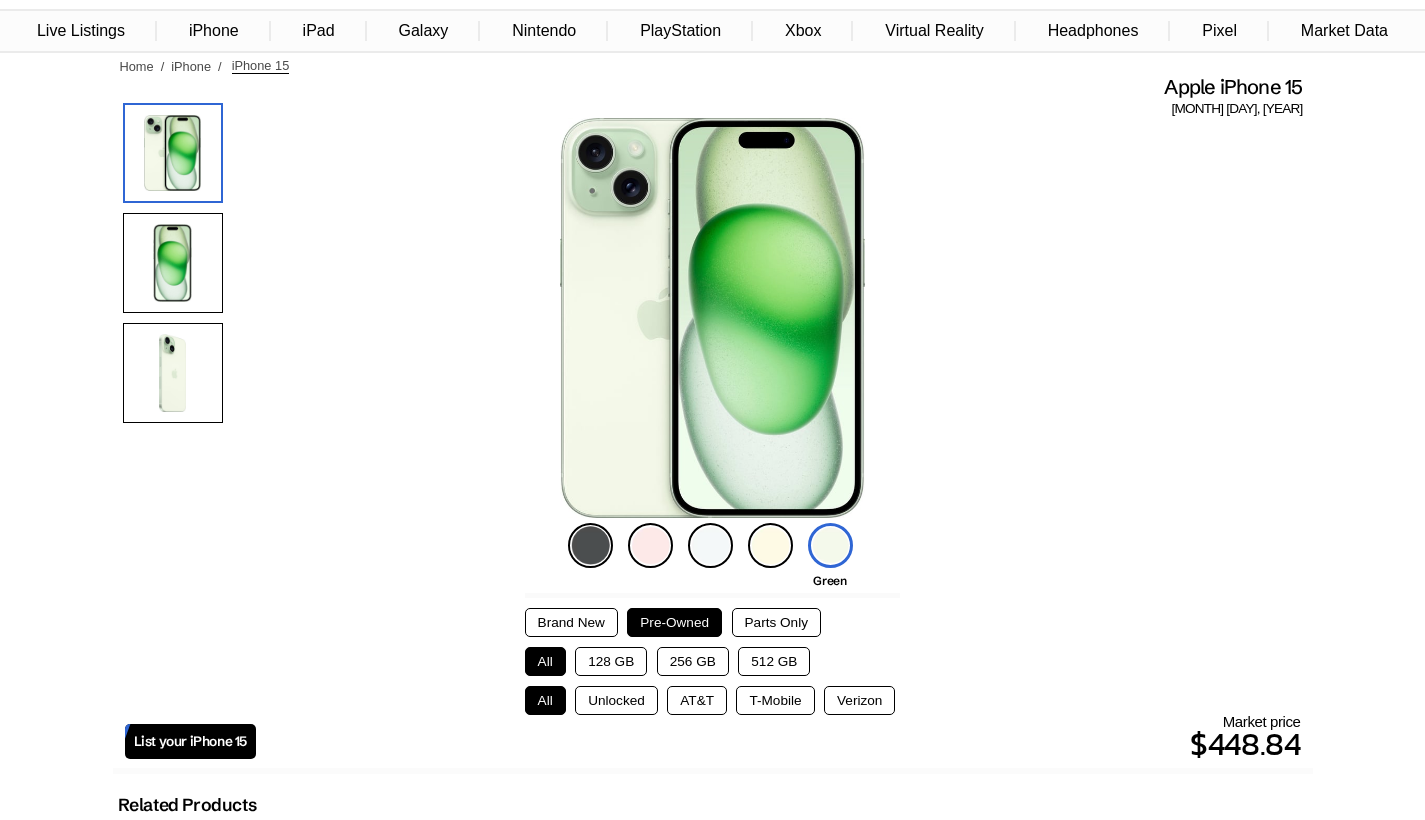 scroll, scrollTop: 0, scrollLeft: 0, axis: both 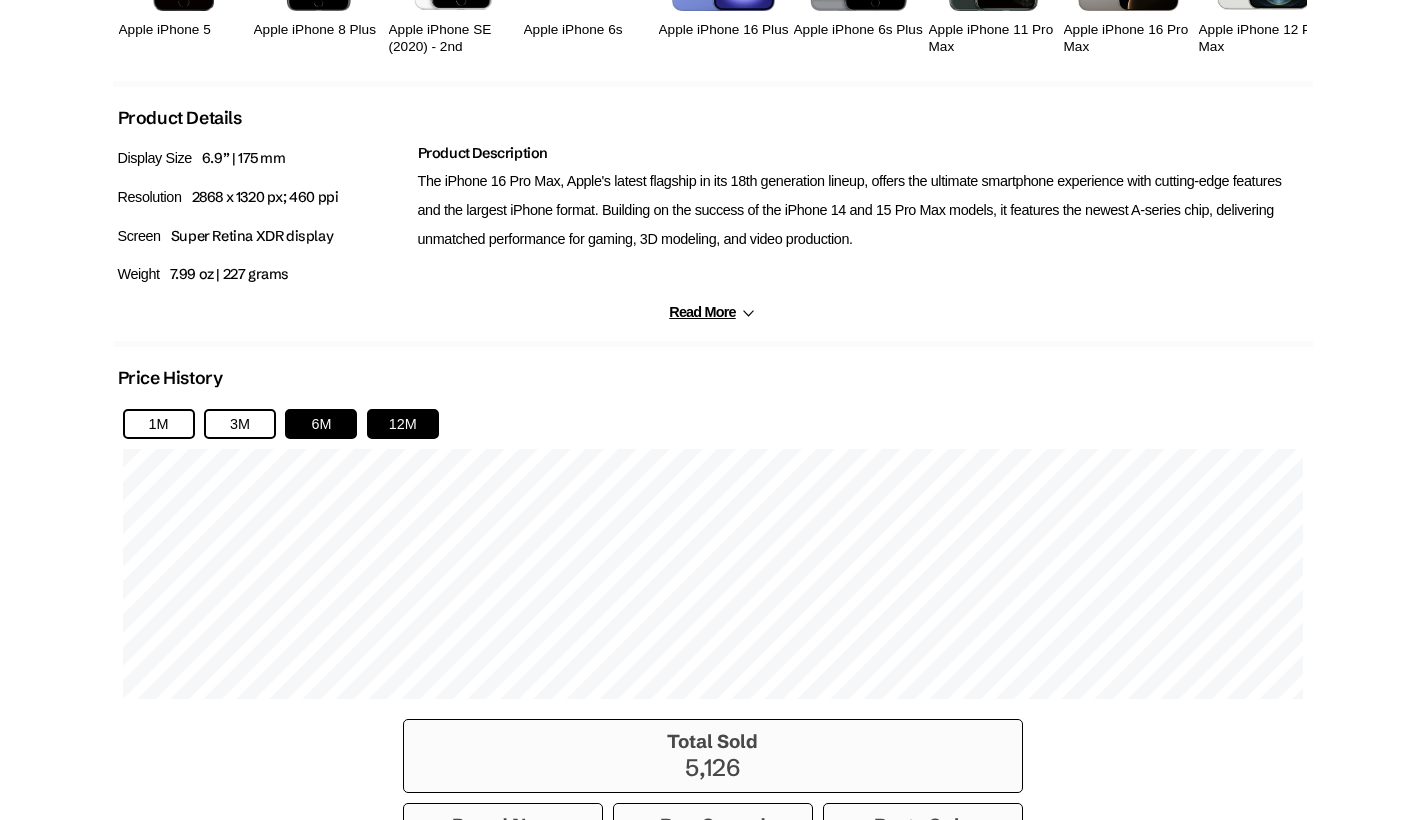 click on "12M" at bounding box center [403, 424] 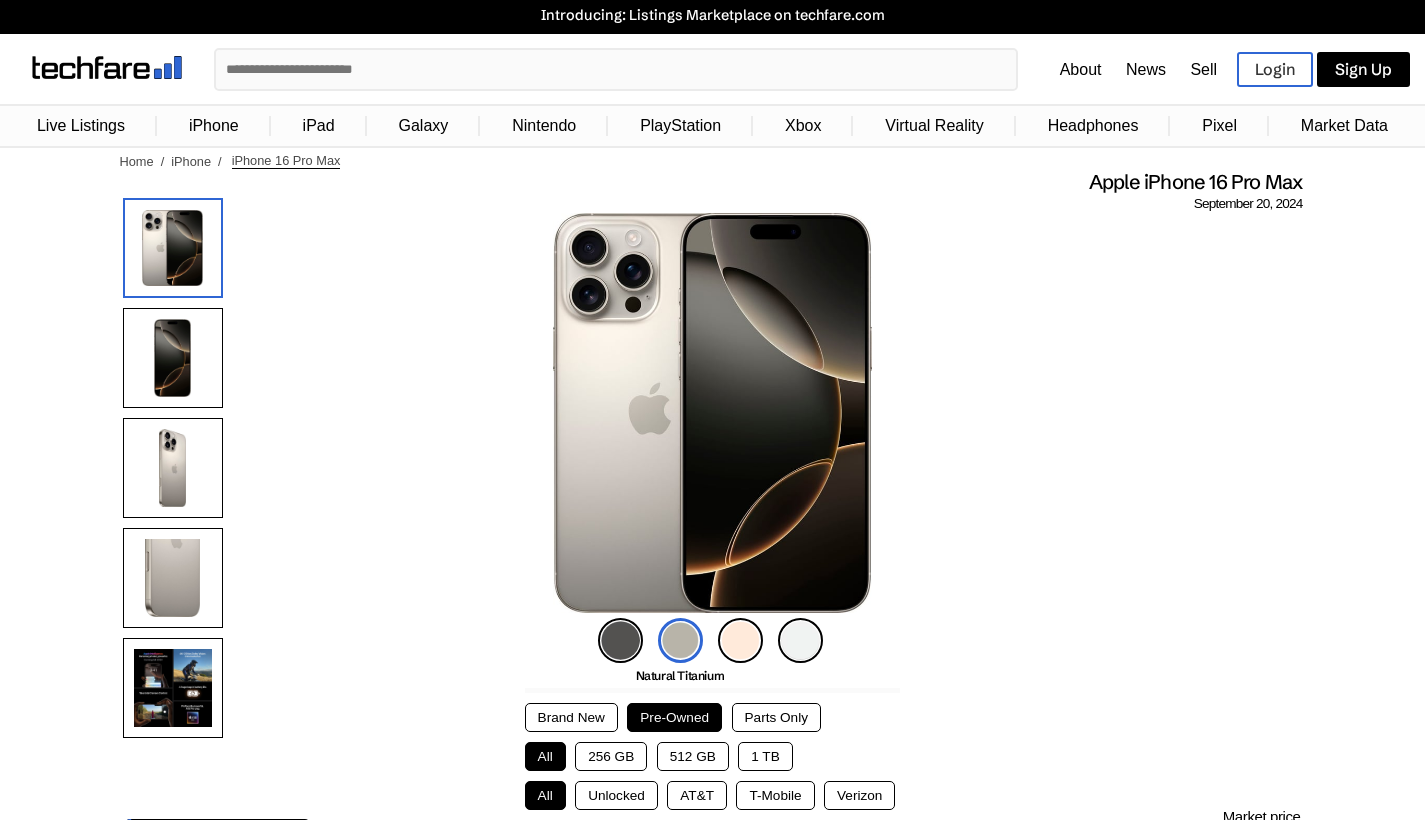 scroll, scrollTop: 94, scrollLeft: 0, axis: vertical 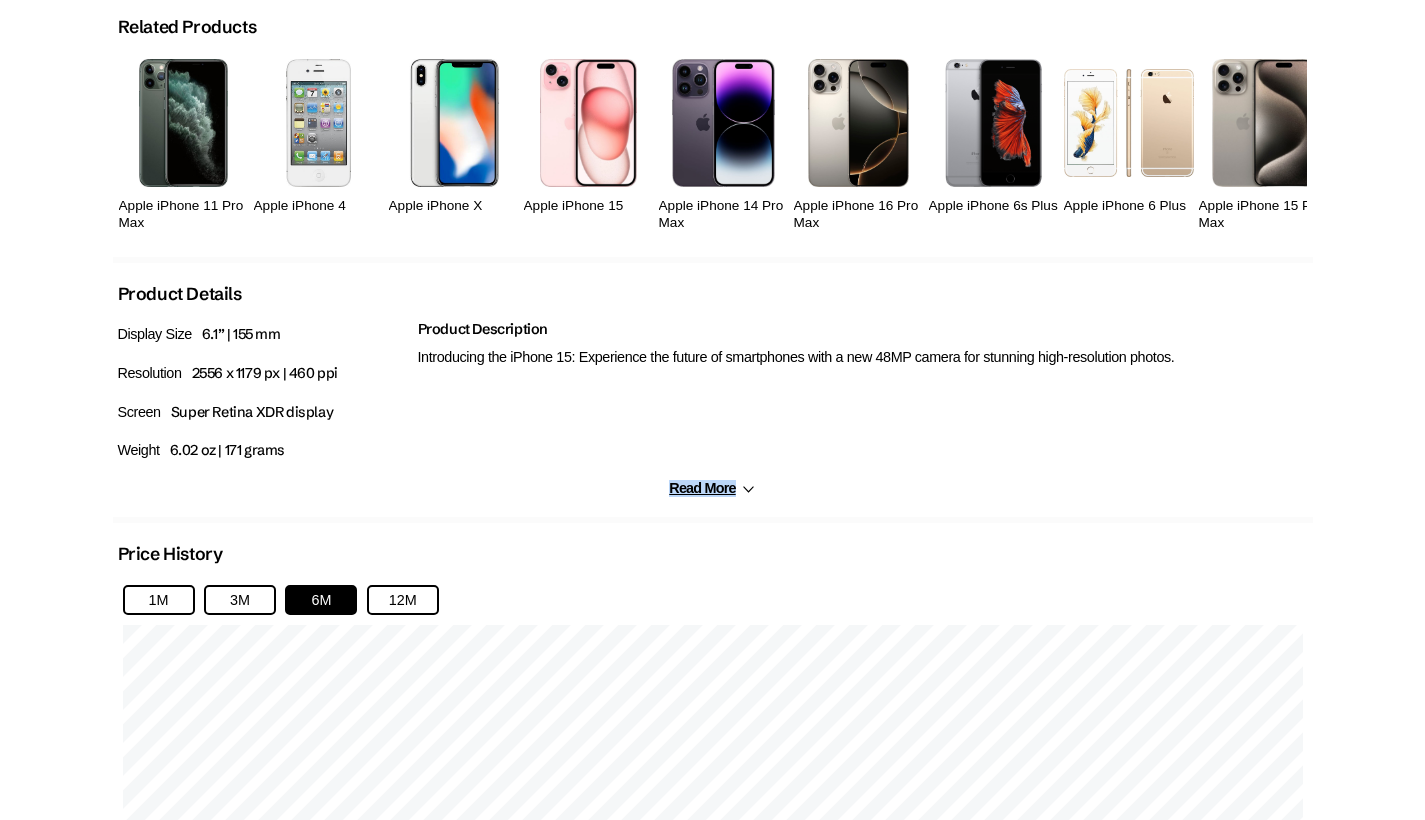 drag, startPoint x: 764, startPoint y: 482, endPoint x: 753, endPoint y: 488, distance: 12.529964 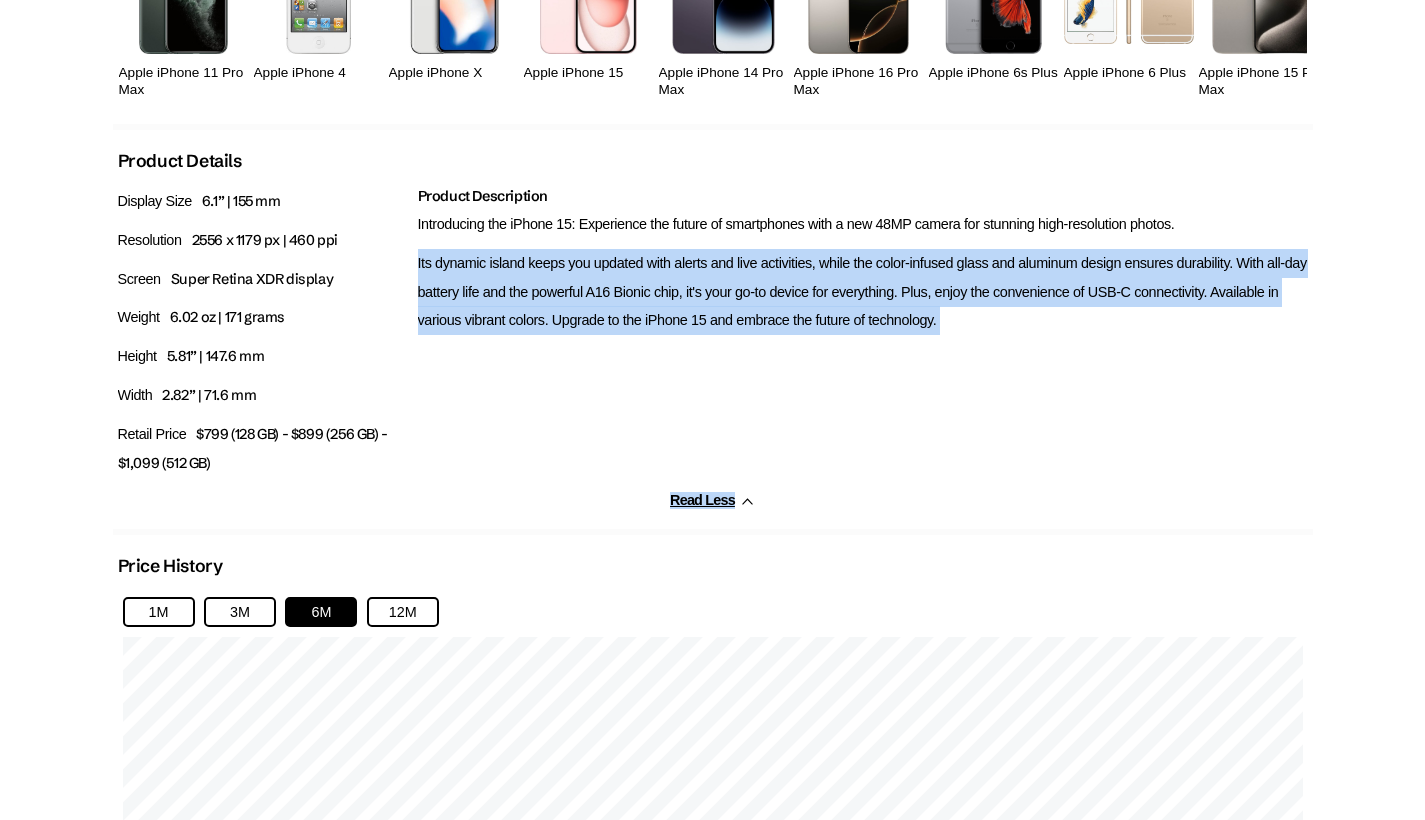 scroll, scrollTop: 1129, scrollLeft: 0, axis: vertical 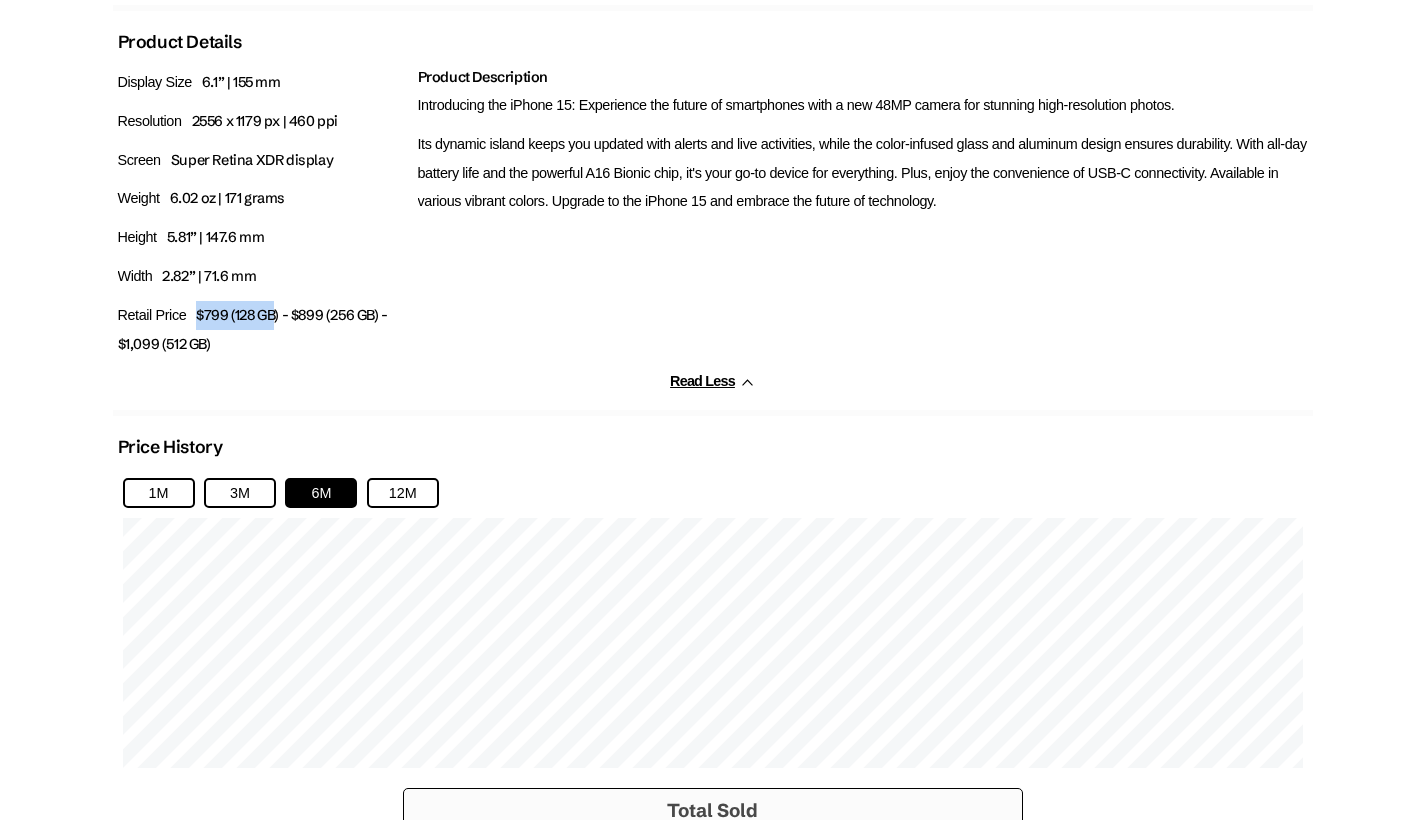 drag, startPoint x: 198, startPoint y: 314, endPoint x: 278, endPoint y: 316, distance: 80.024994 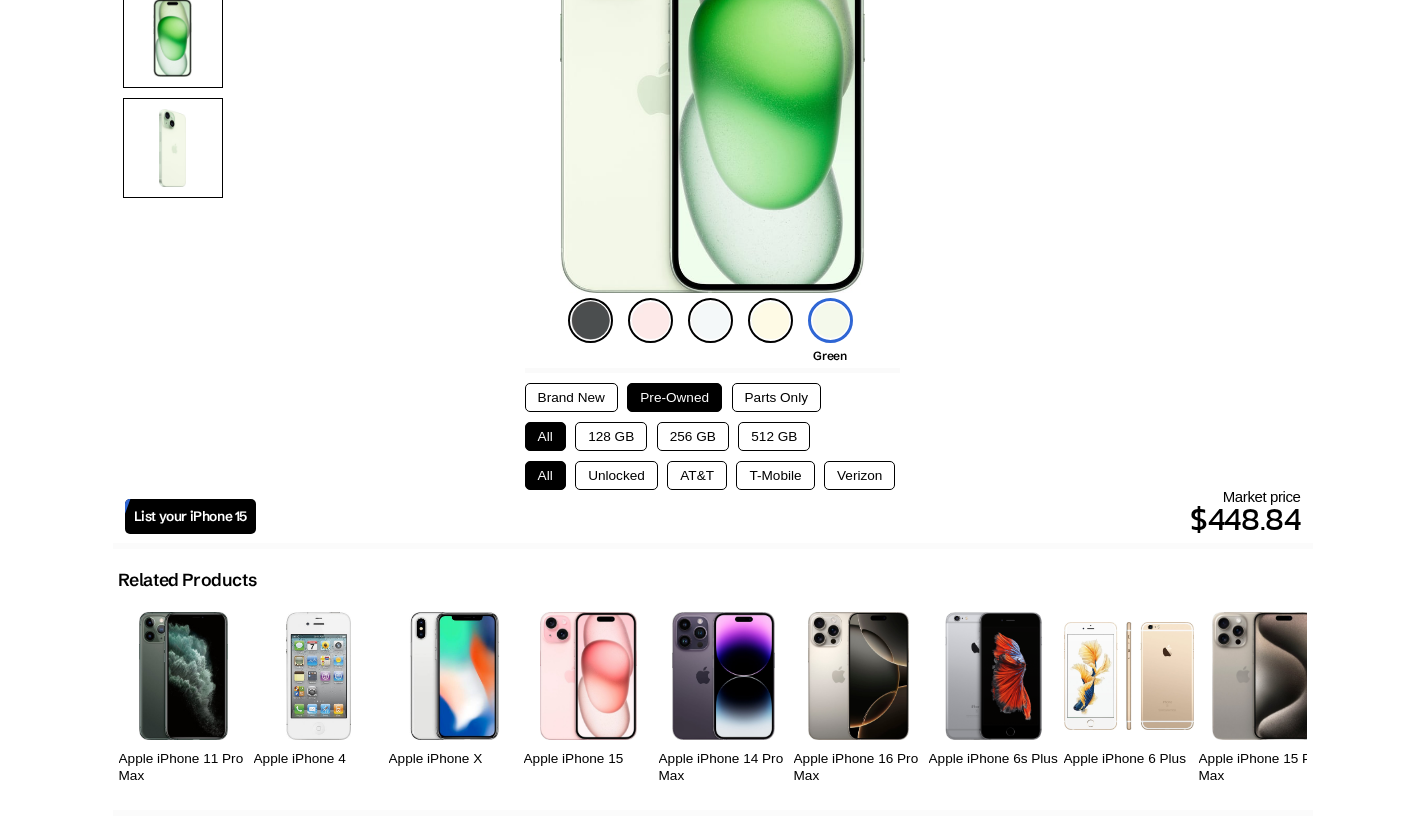 scroll, scrollTop: 0, scrollLeft: 0, axis: both 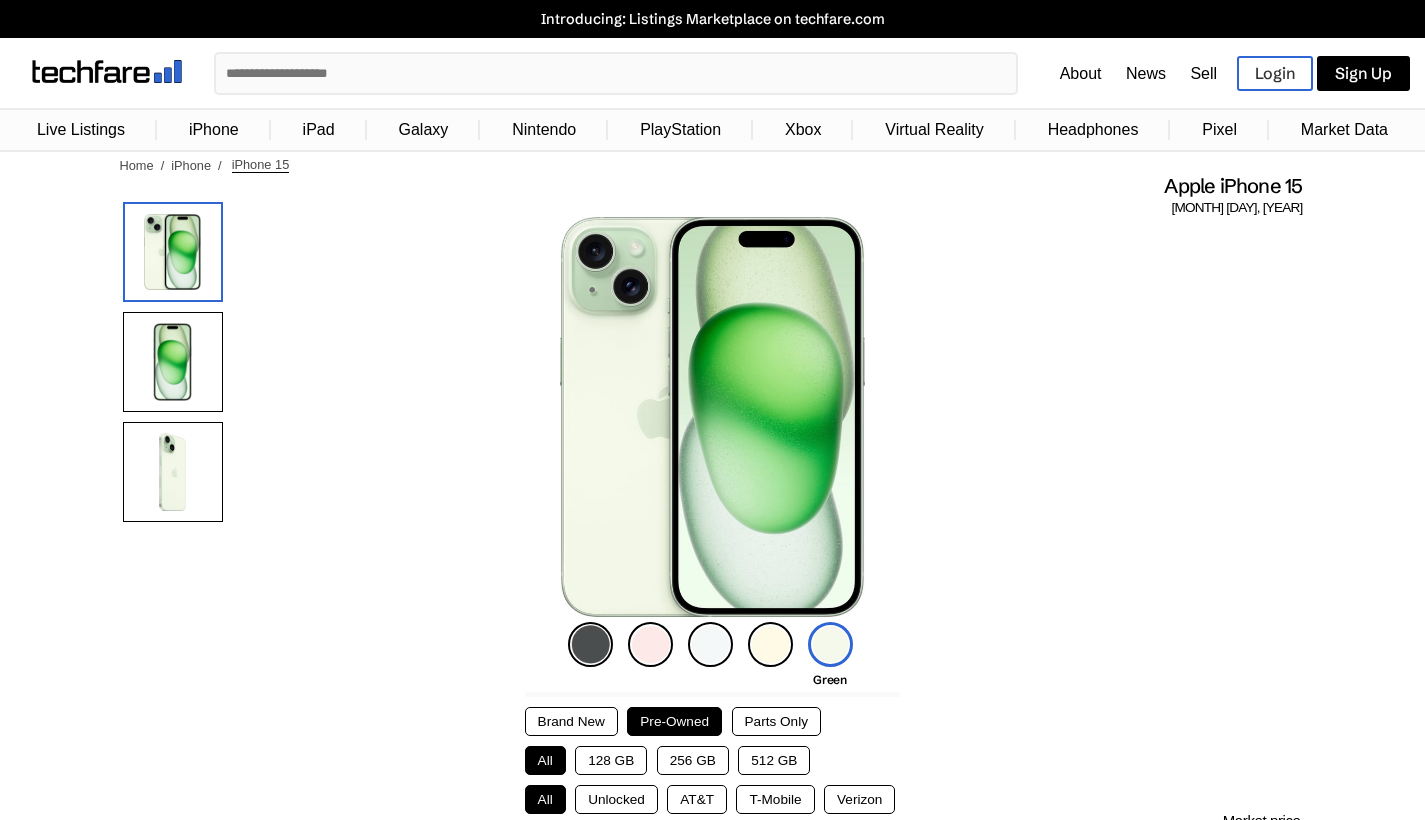 click on "Headphones" at bounding box center (1093, 130) 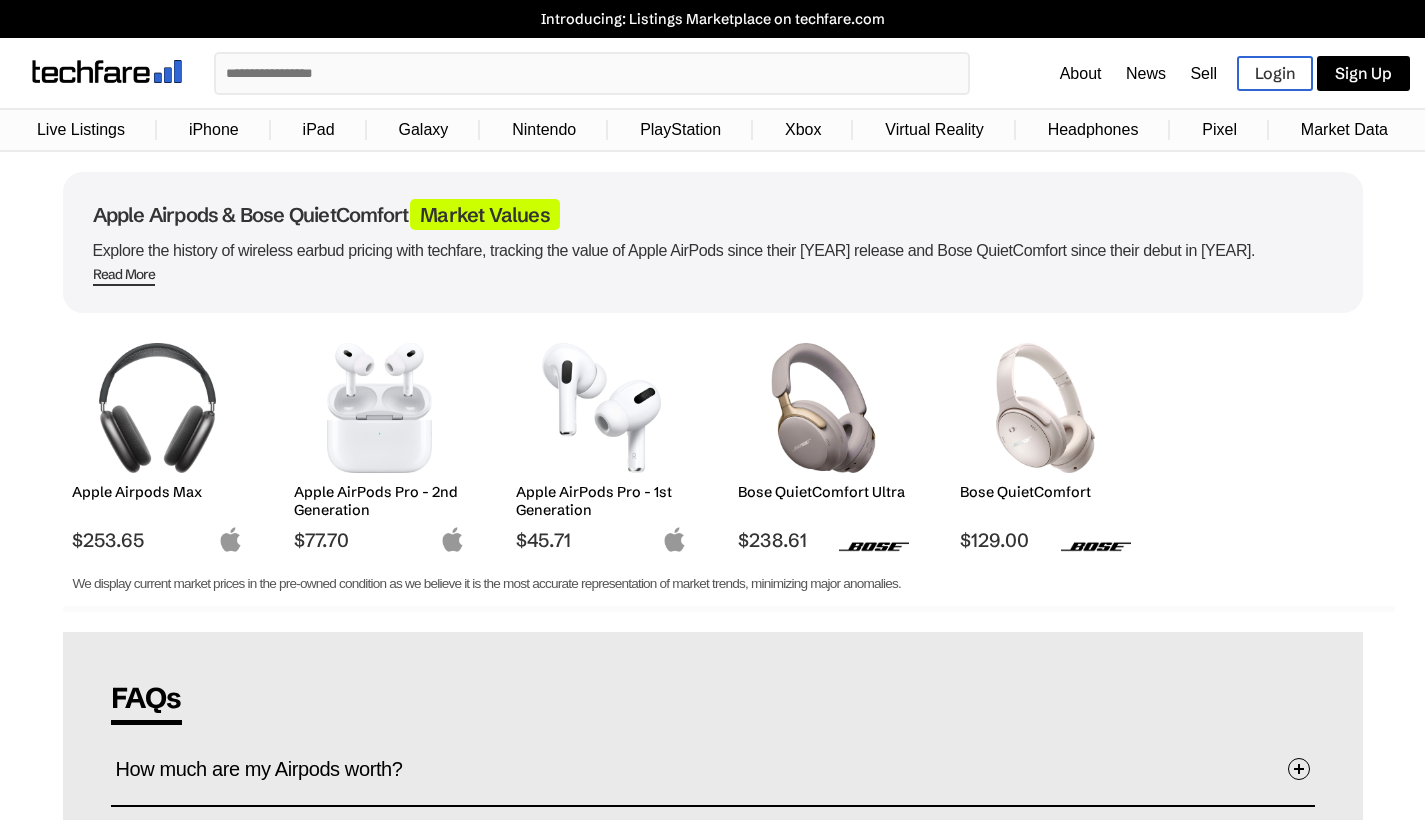 scroll, scrollTop: 0, scrollLeft: 0, axis: both 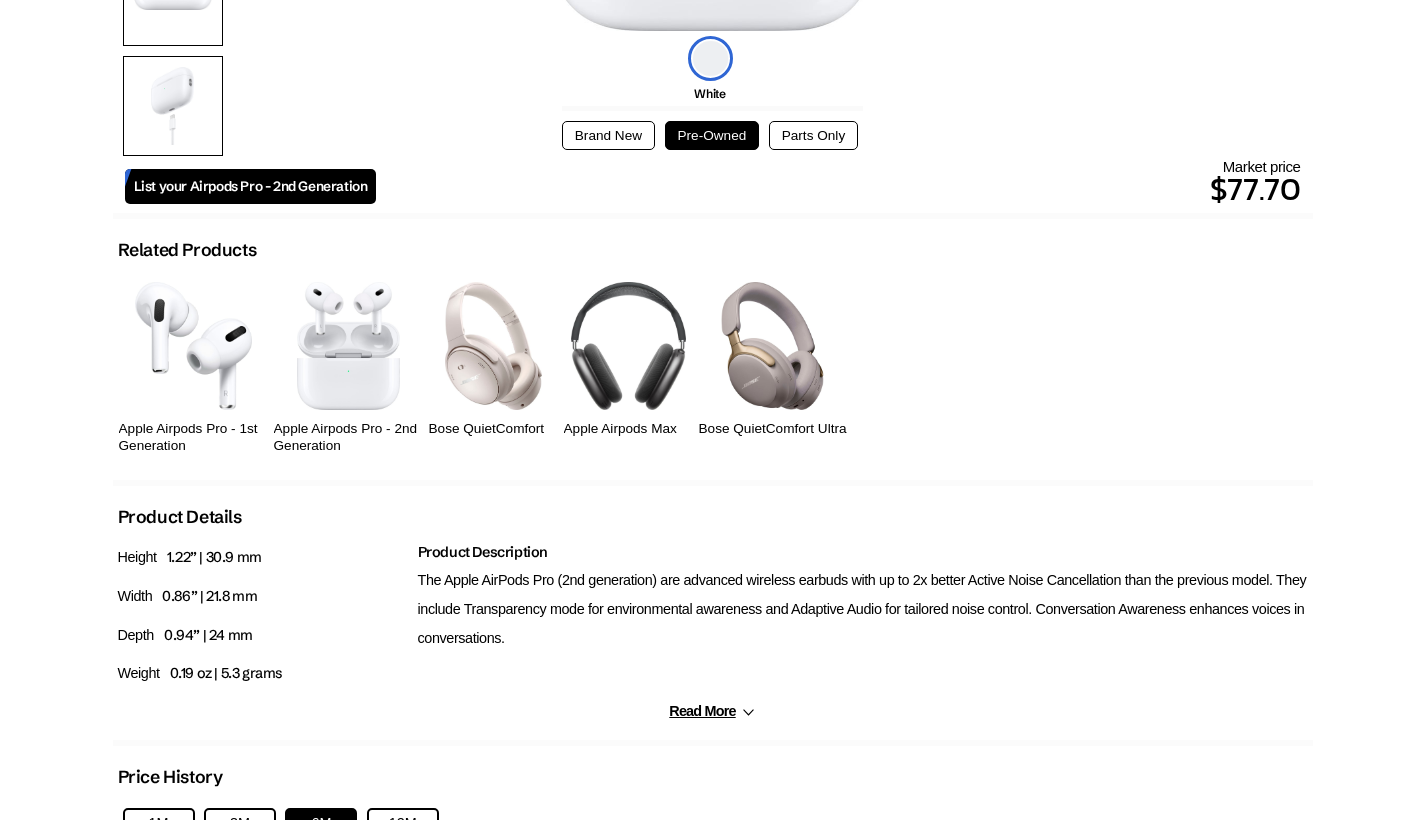 click on "Brand New" at bounding box center [608, 135] 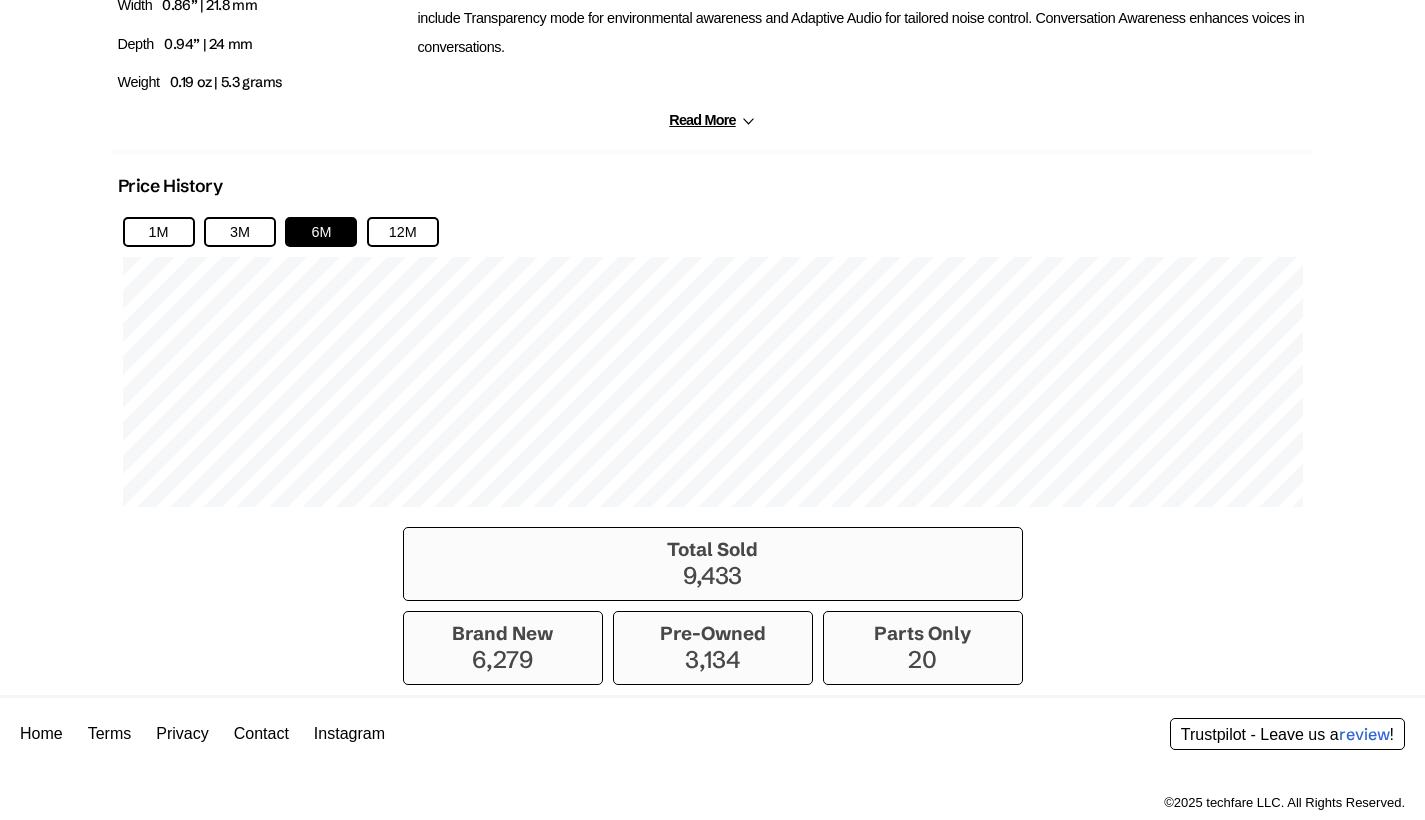 scroll, scrollTop: 0, scrollLeft: 0, axis: both 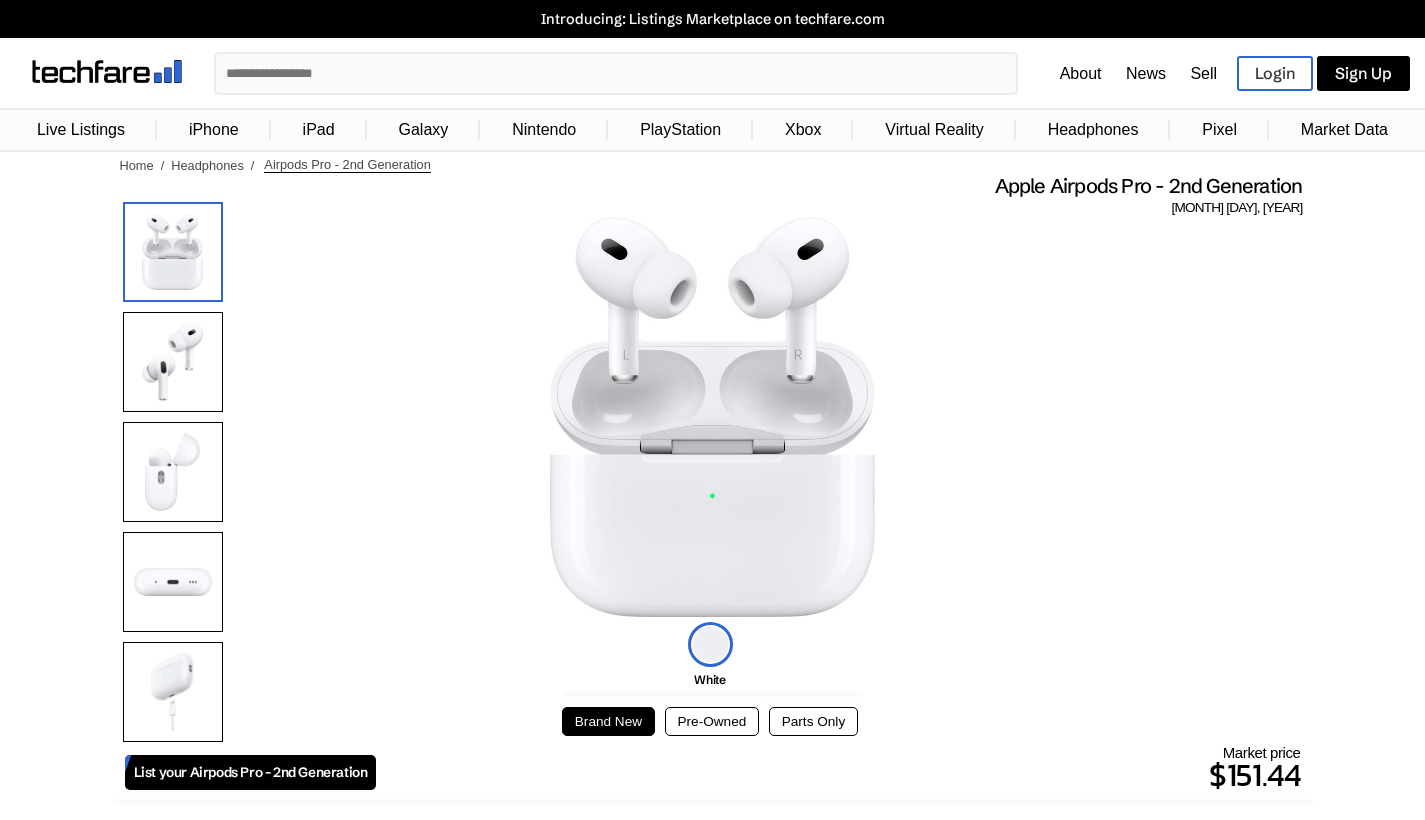 click on "PlayStation" at bounding box center [680, 130] 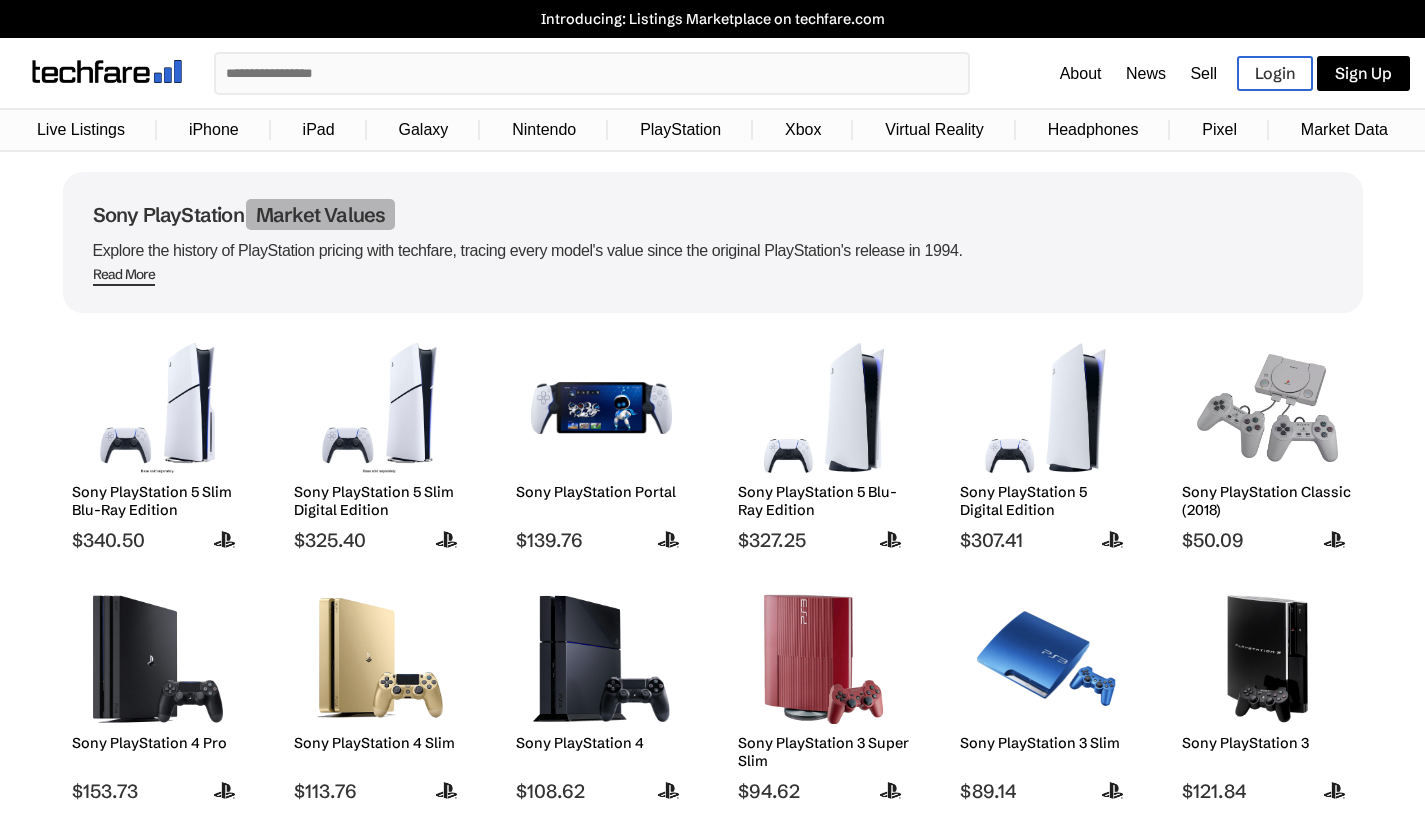 scroll, scrollTop: 0, scrollLeft: 0, axis: both 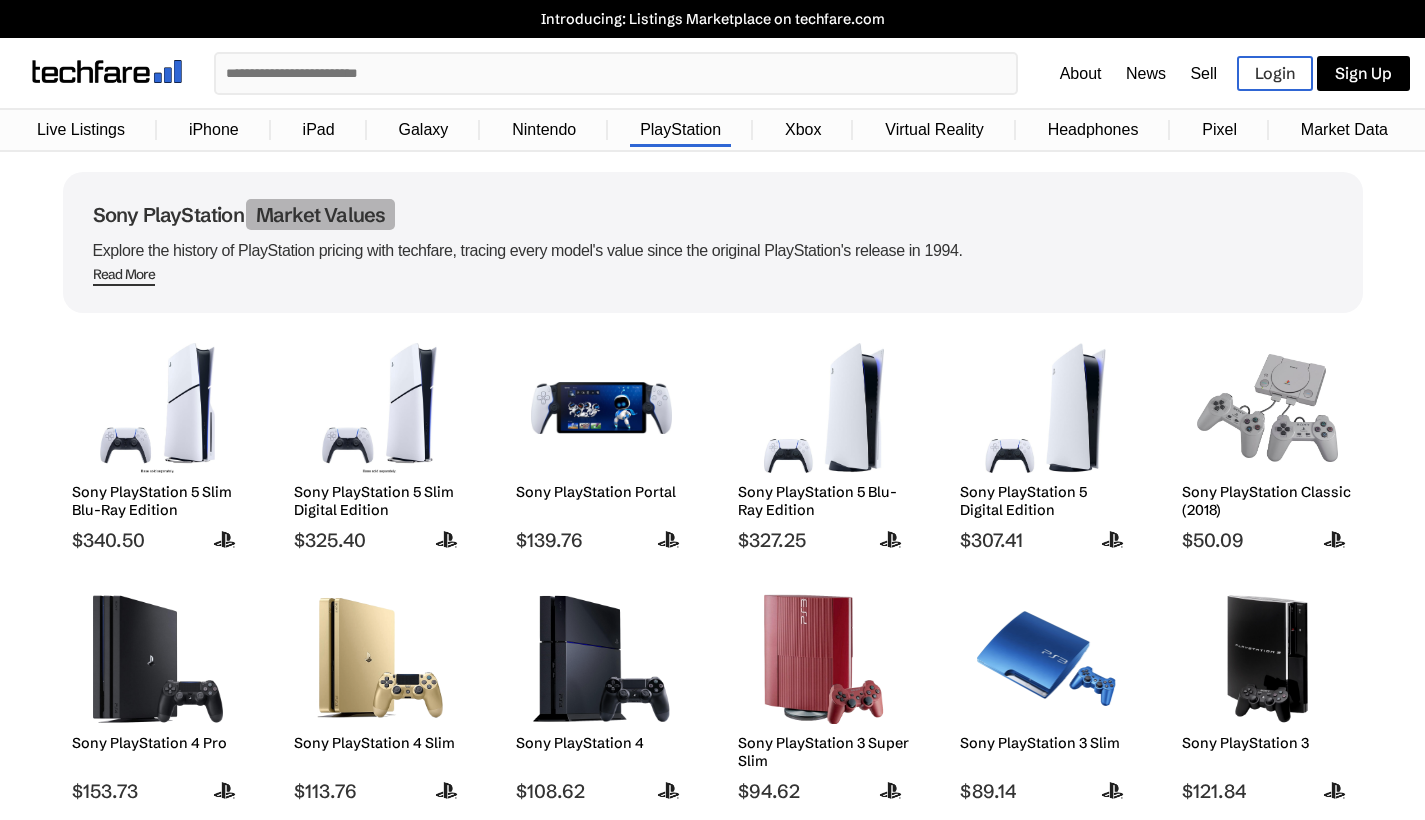 click at bounding box center [157, 408] 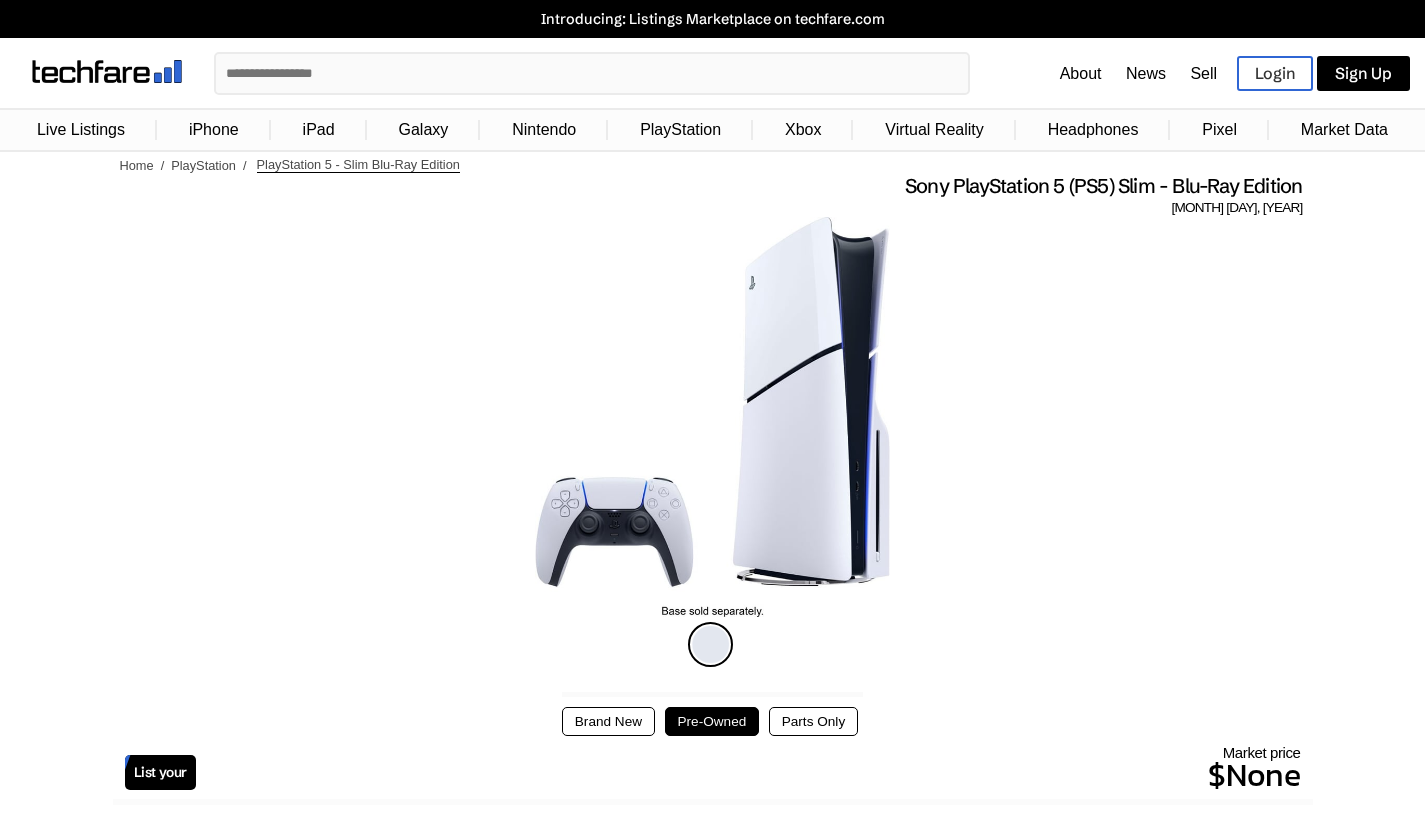 scroll, scrollTop: 0, scrollLeft: 0, axis: both 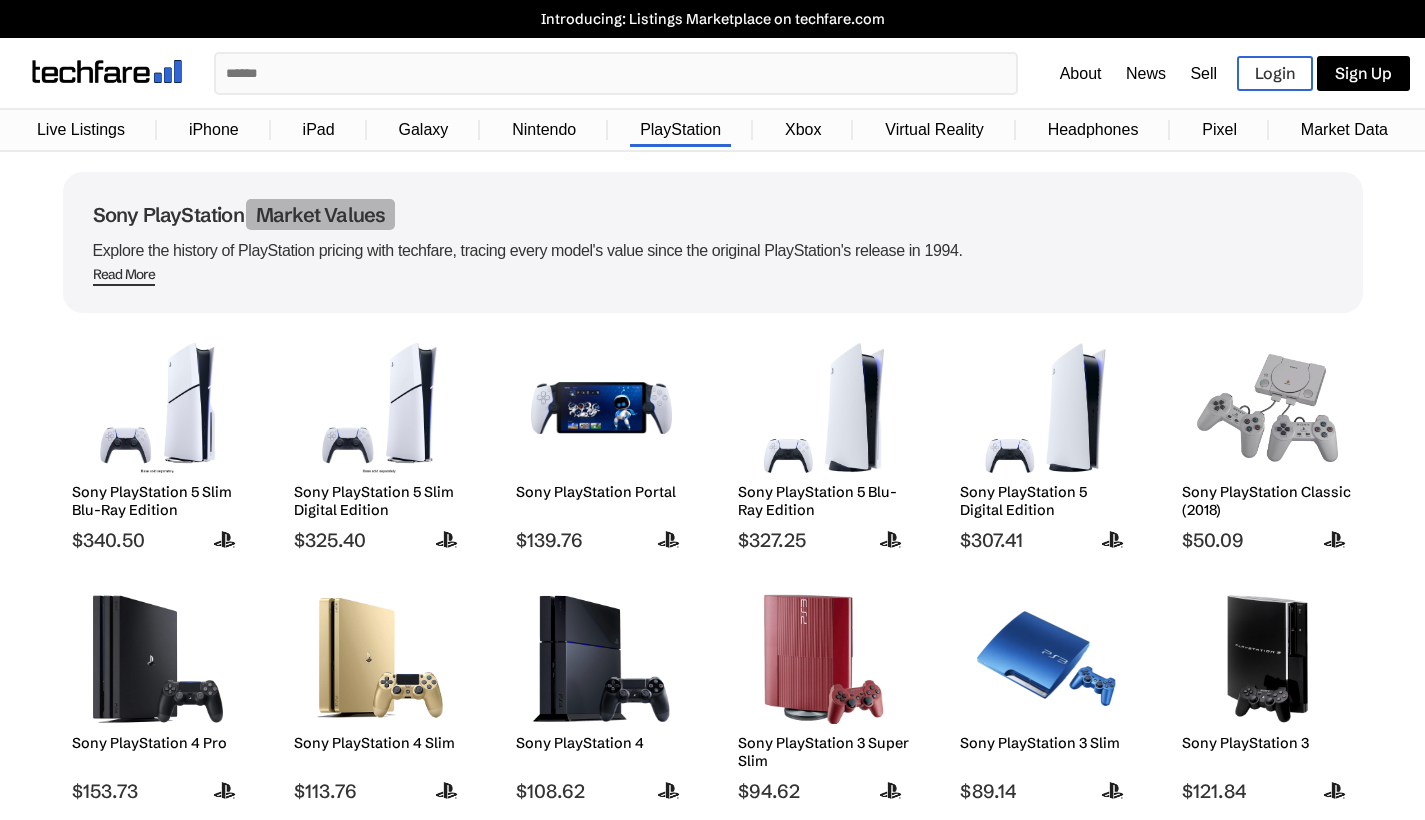 click on "Xbox" at bounding box center (803, 130) 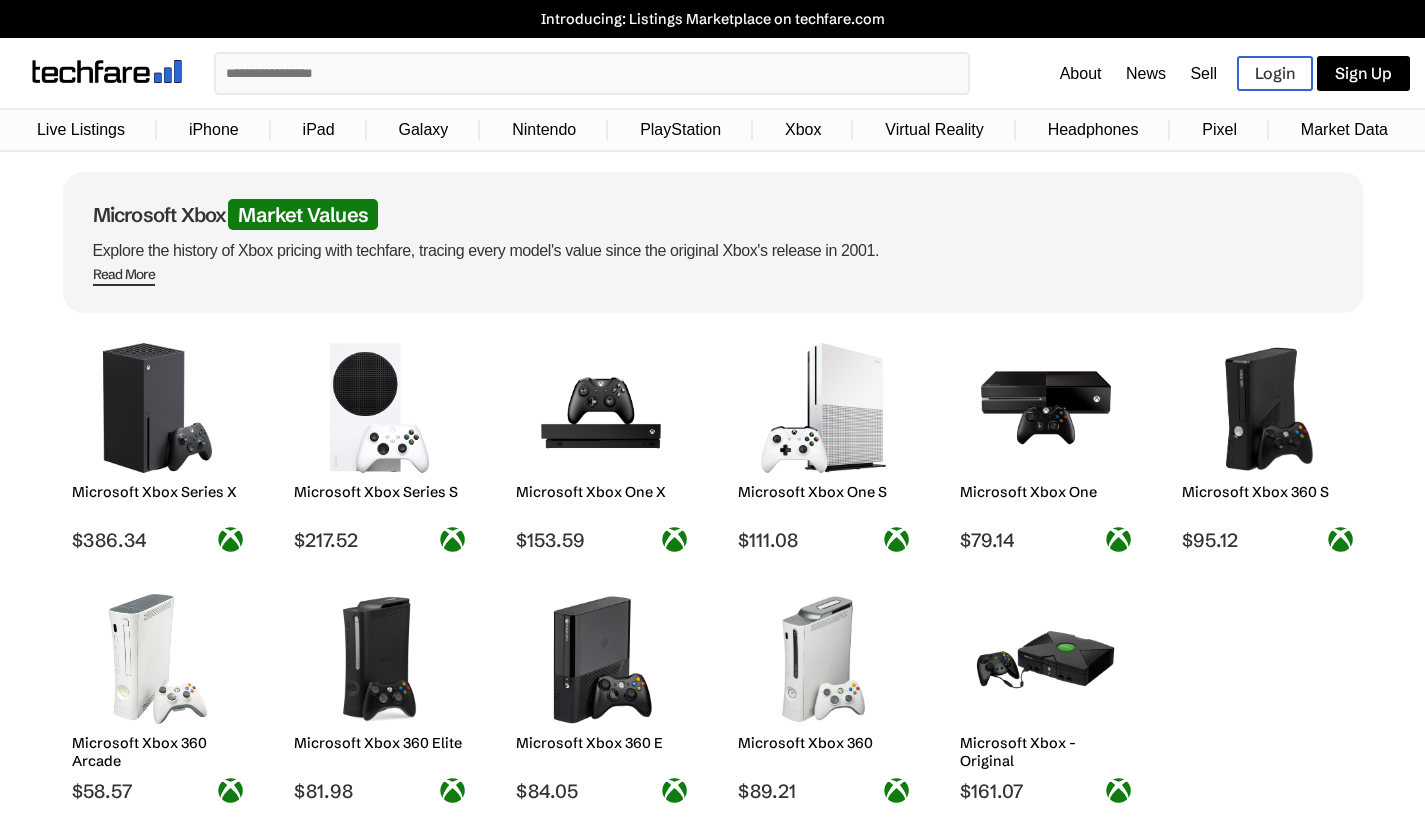 scroll, scrollTop: 0, scrollLeft: 0, axis: both 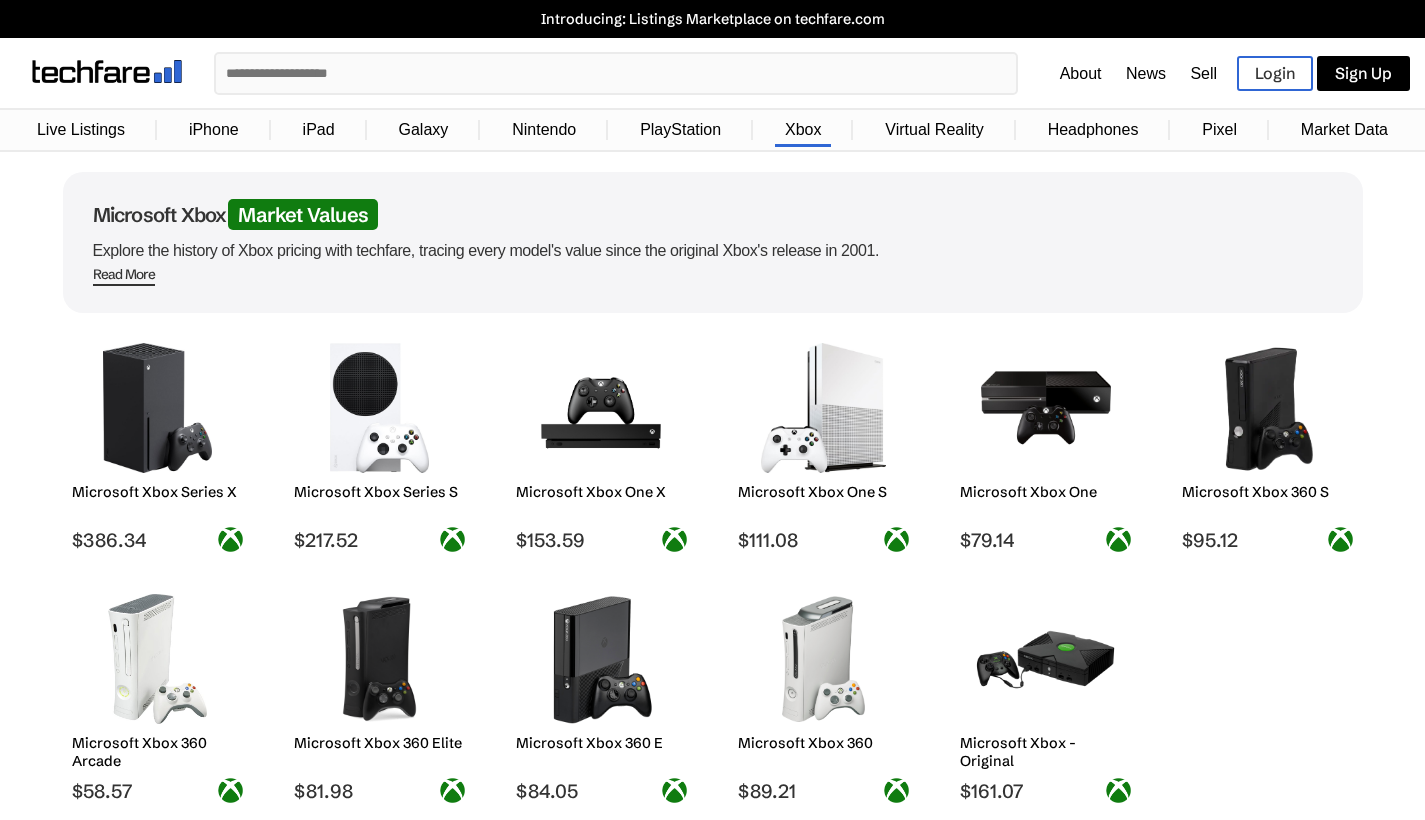 click on "Nintendo" at bounding box center (544, 130) 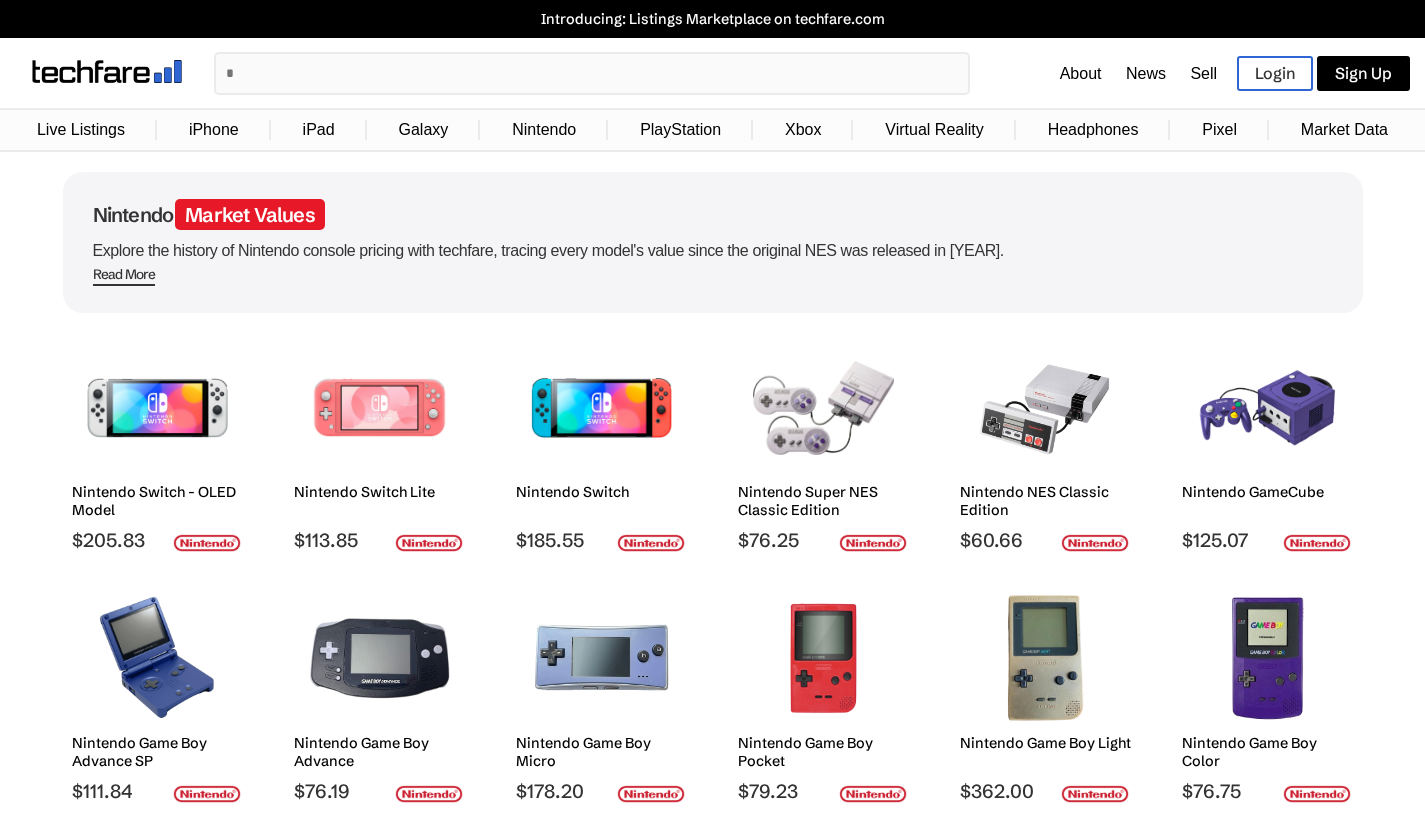 scroll, scrollTop: 0, scrollLeft: 0, axis: both 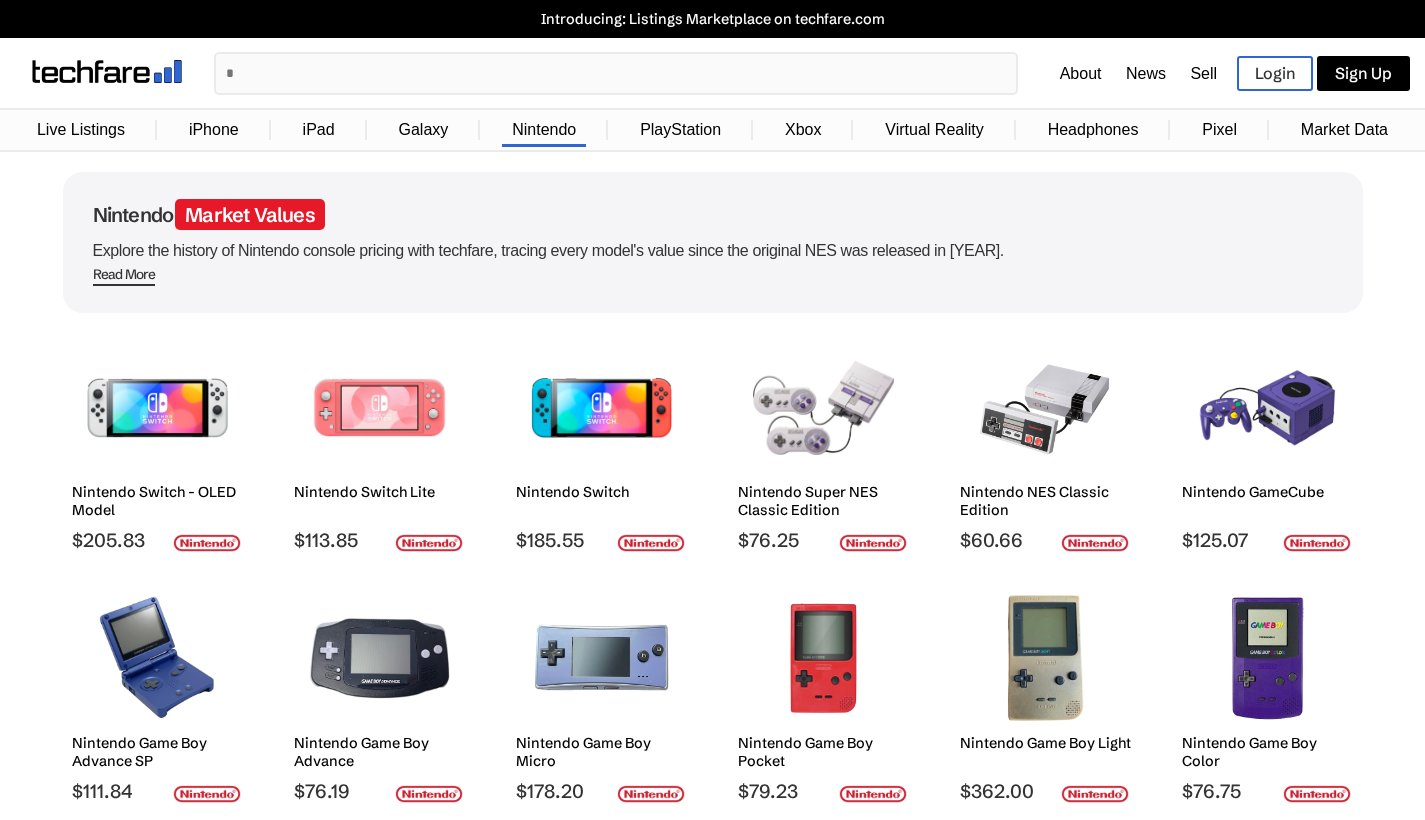 click on "iPad" at bounding box center [319, 130] 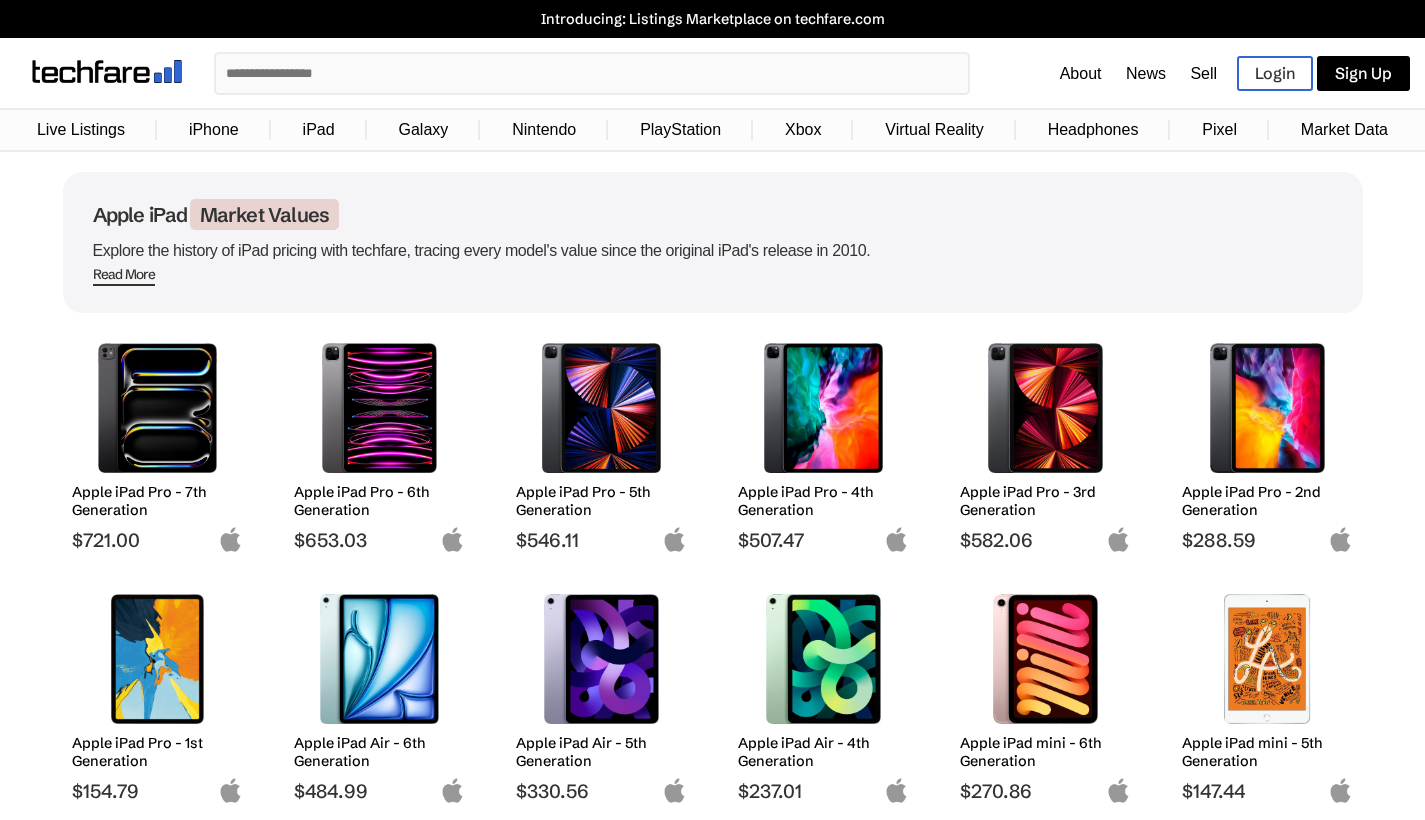 scroll, scrollTop: 0, scrollLeft: 0, axis: both 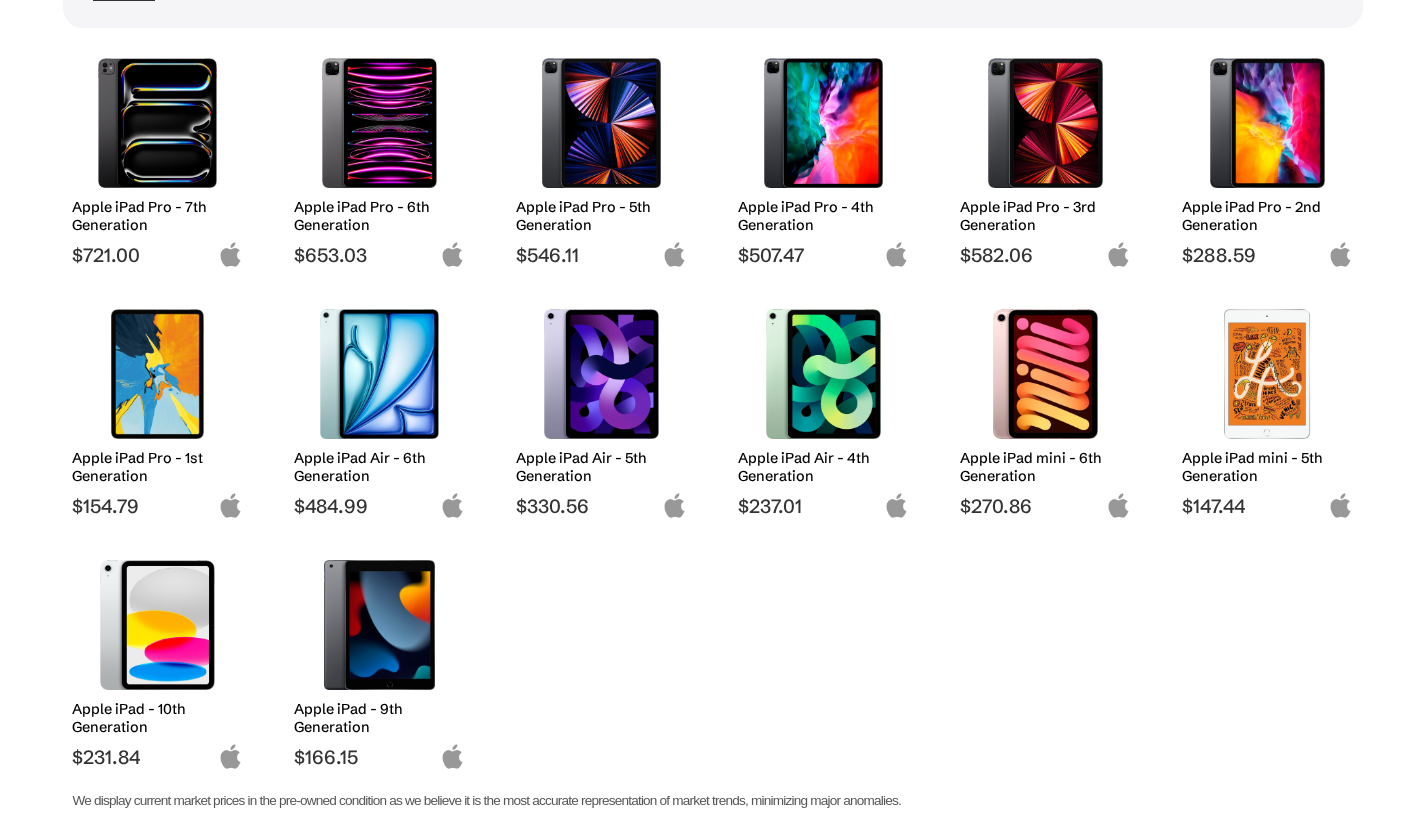click at bounding box center (157, 374) 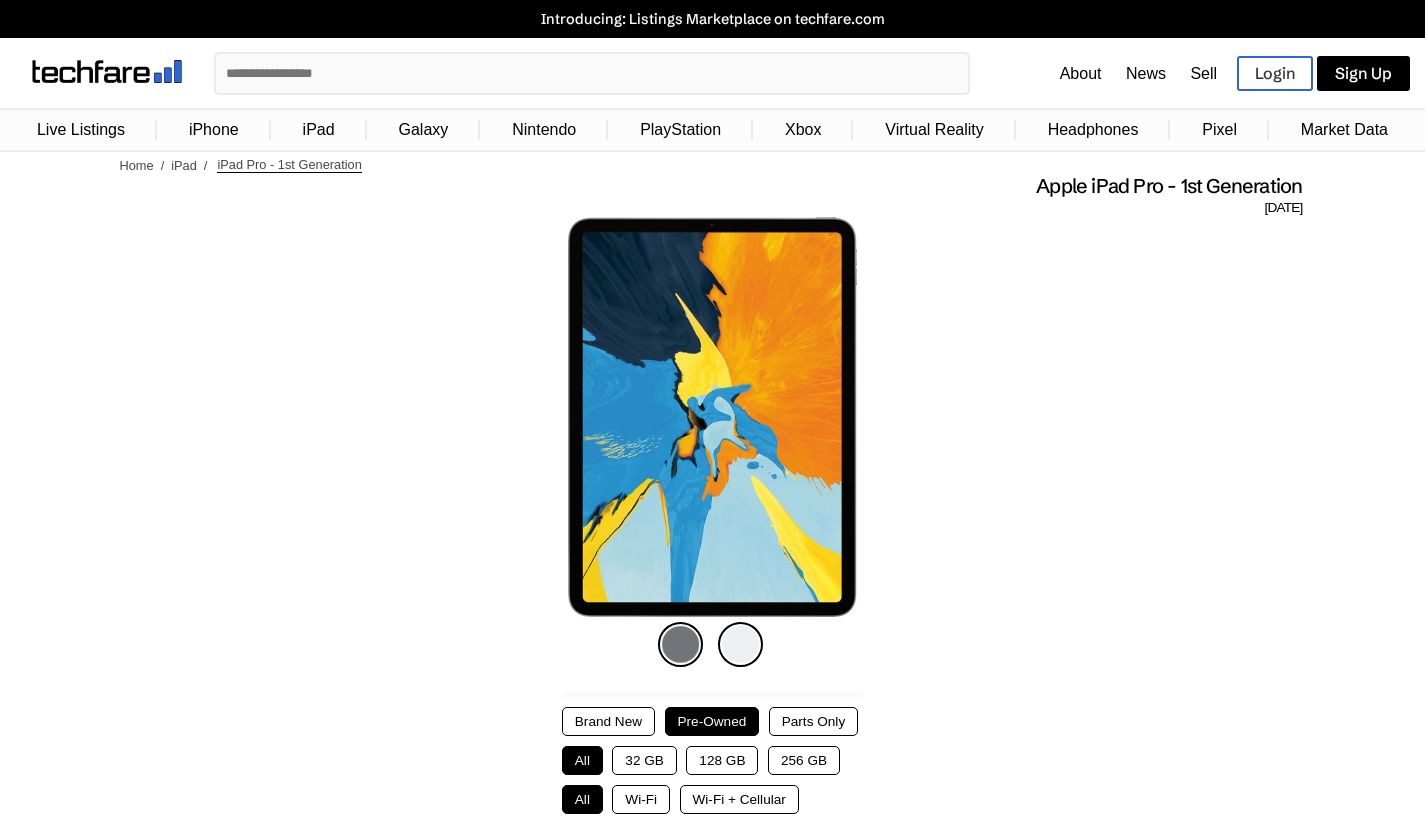 scroll, scrollTop: 0, scrollLeft: 0, axis: both 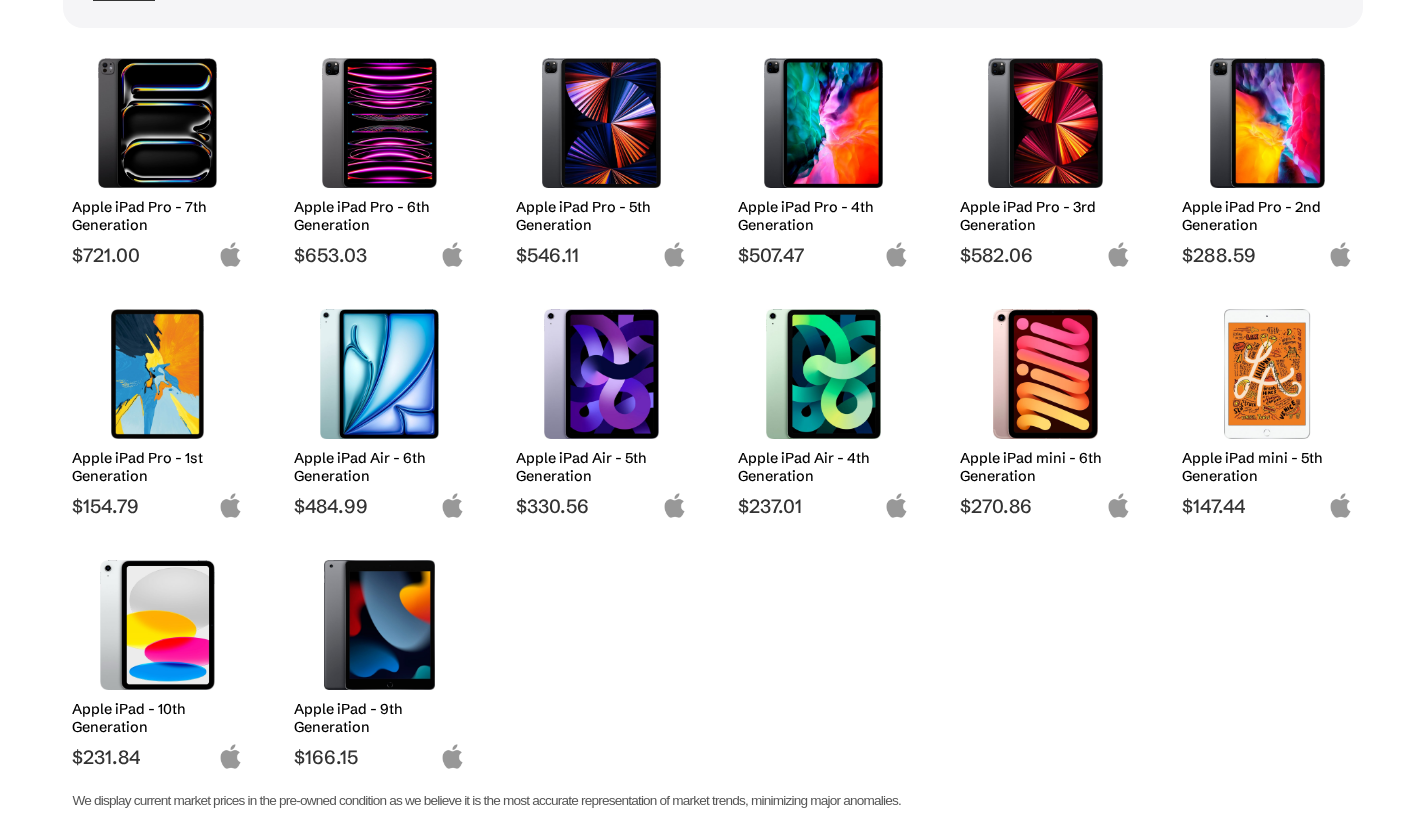 click at bounding box center [379, 625] 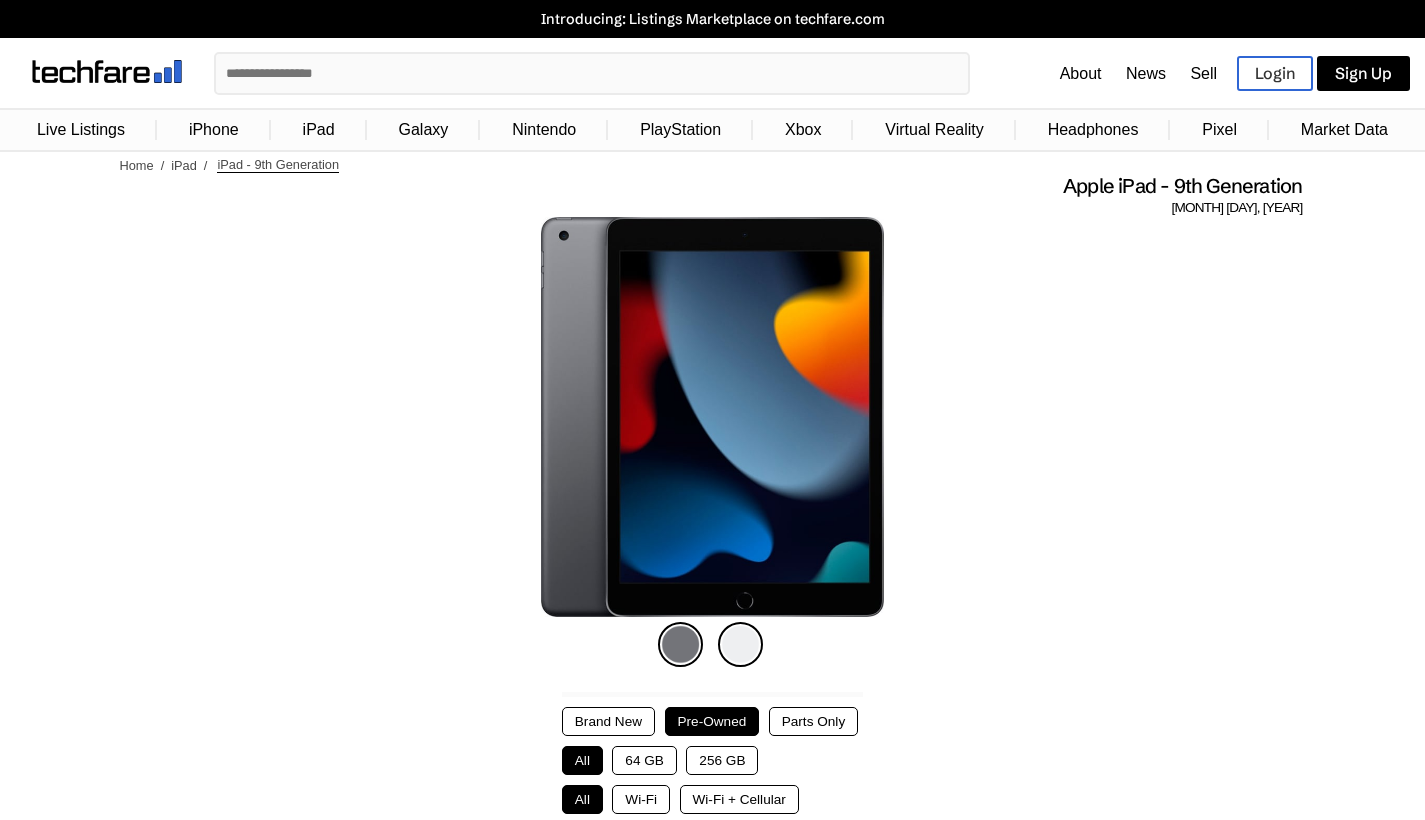 scroll, scrollTop: 0, scrollLeft: 0, axis: both 